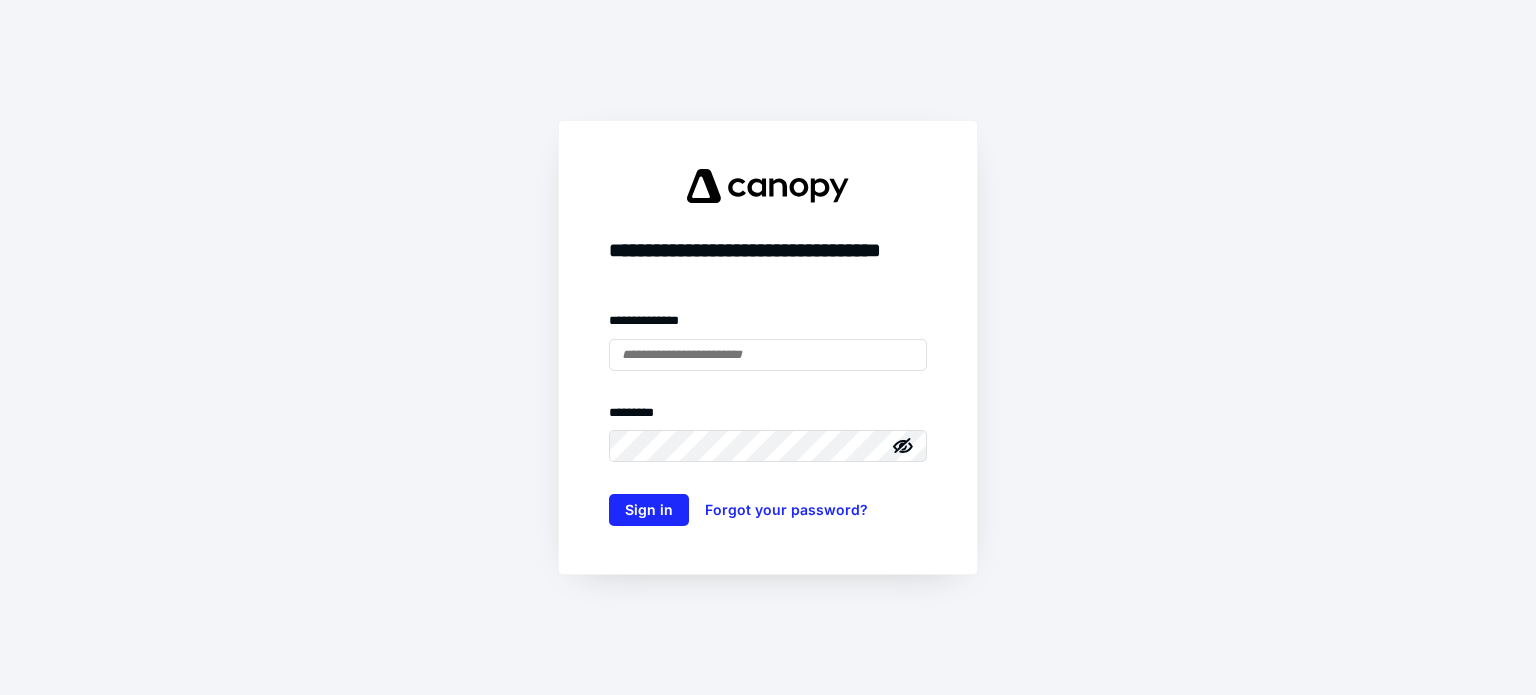 scroll, scrollTop: 0, scrollLeft: 0, axis: both 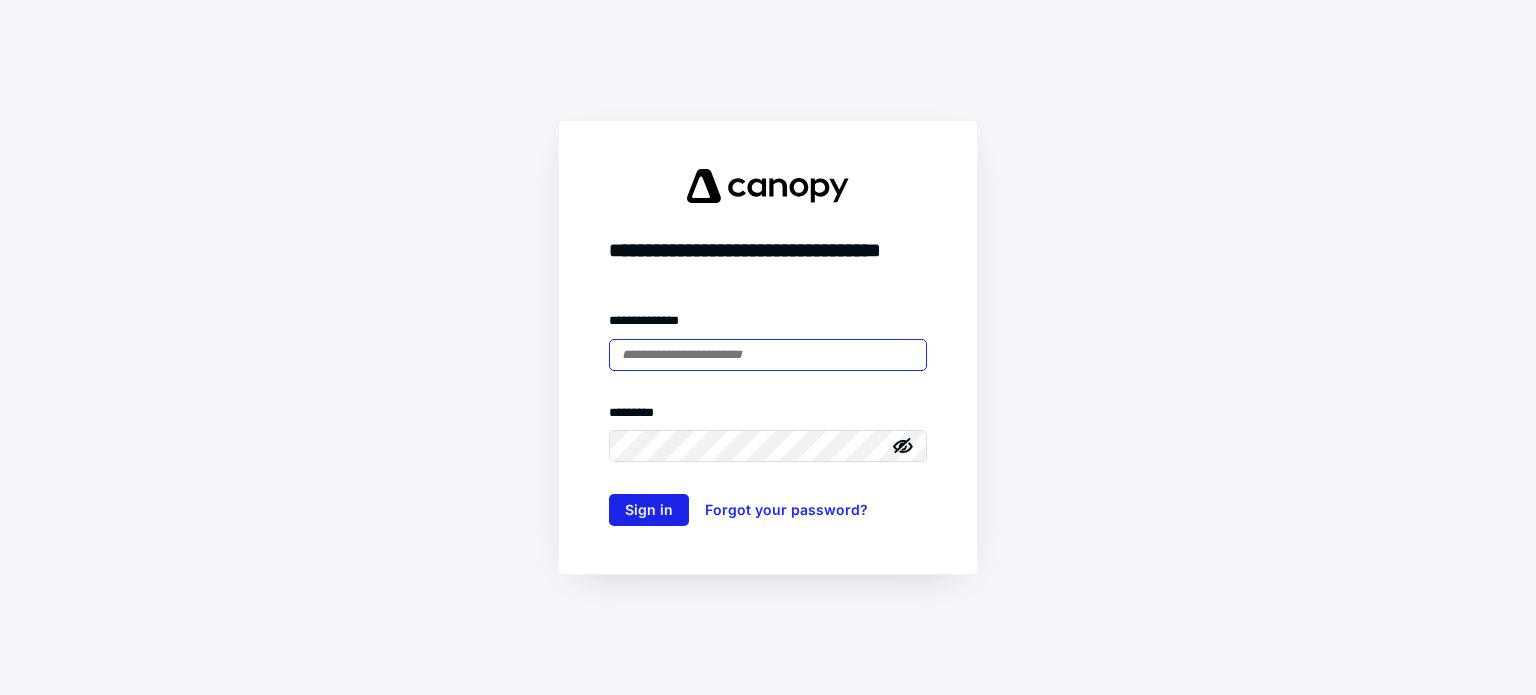 type on "**********" 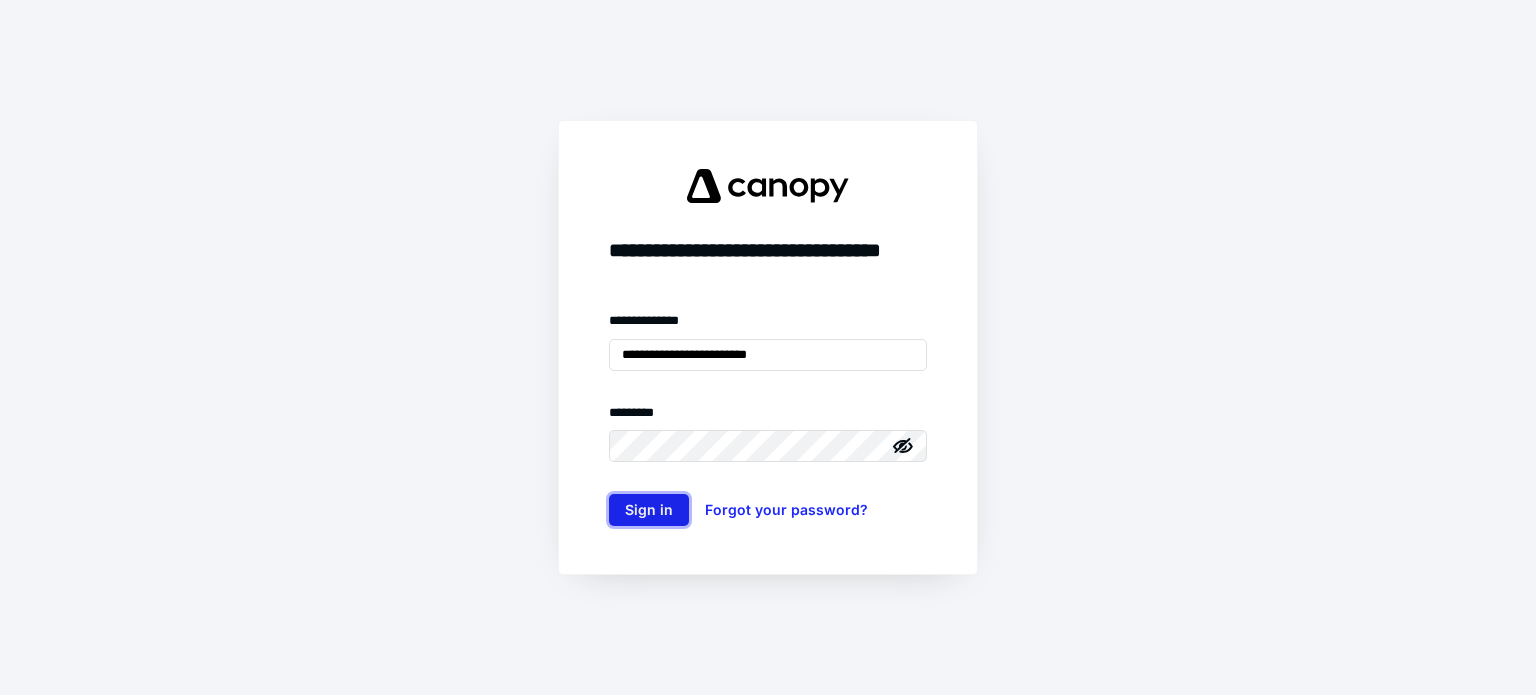 click on "Sign in" at bounding box center [649, 510] 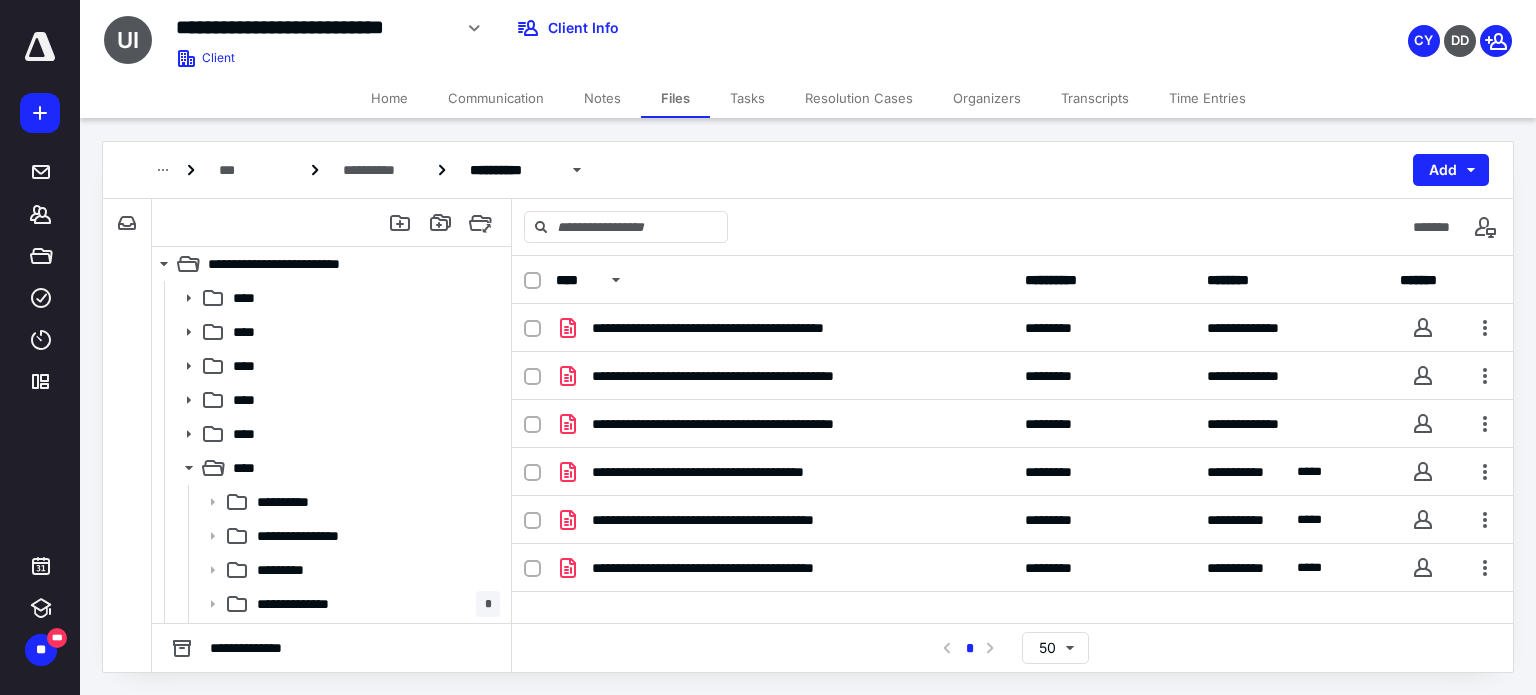 scroll, scrollTop: 0, scrollLeft: 0, axis: both 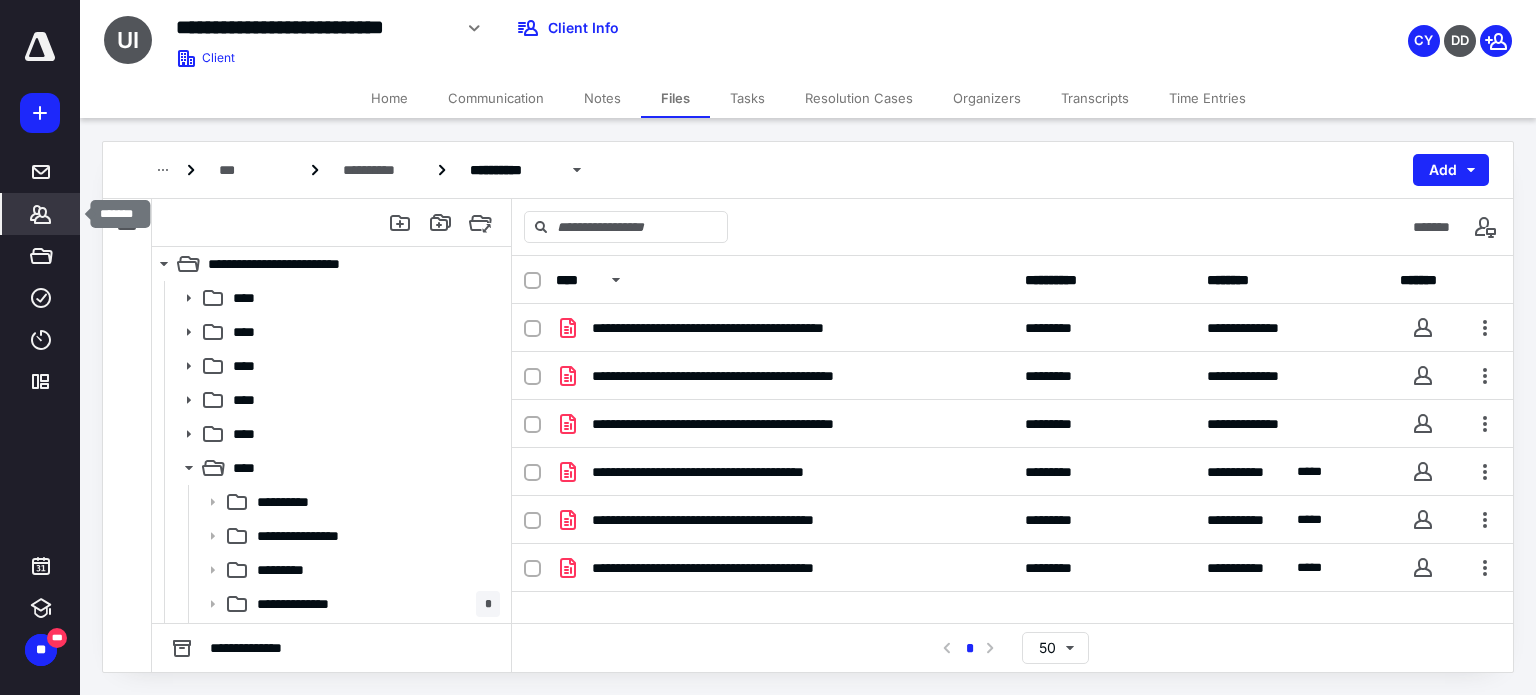 click 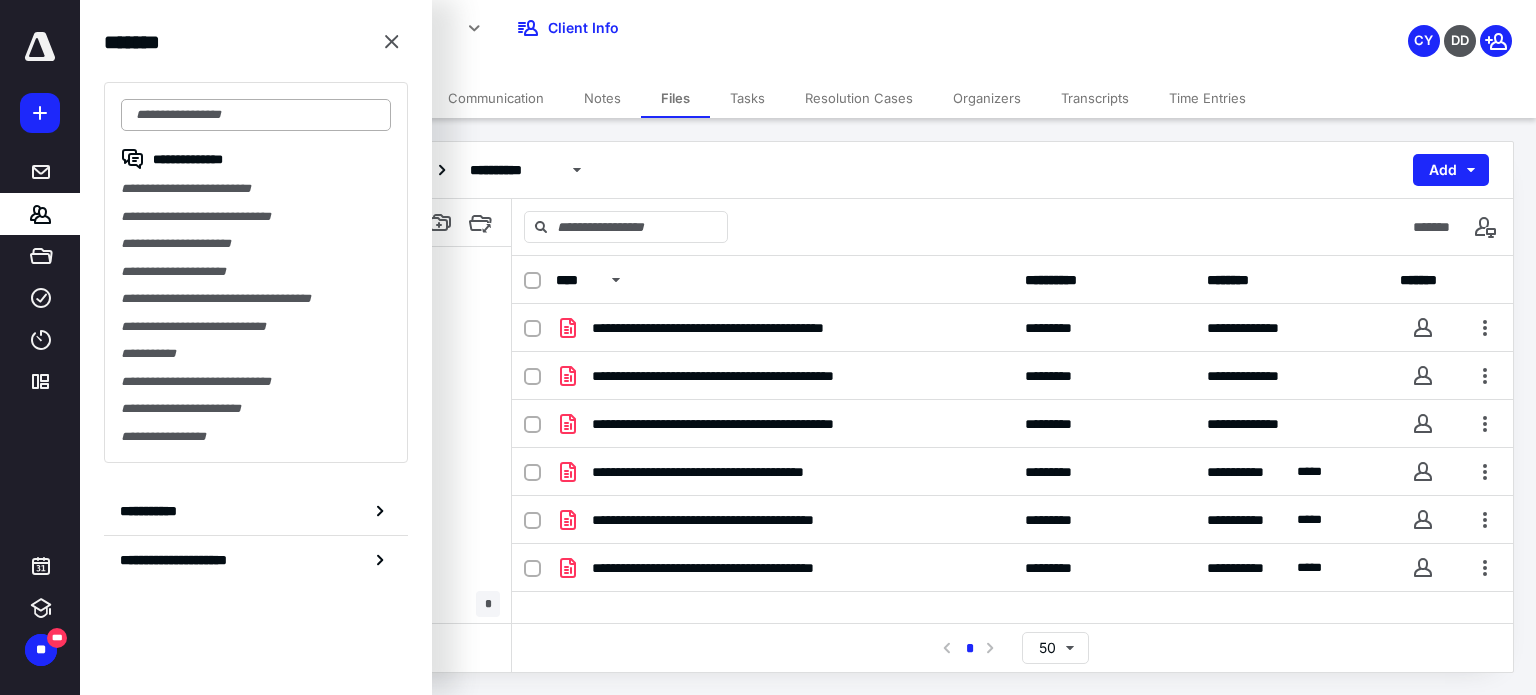 click at bounding box center (256, 115) 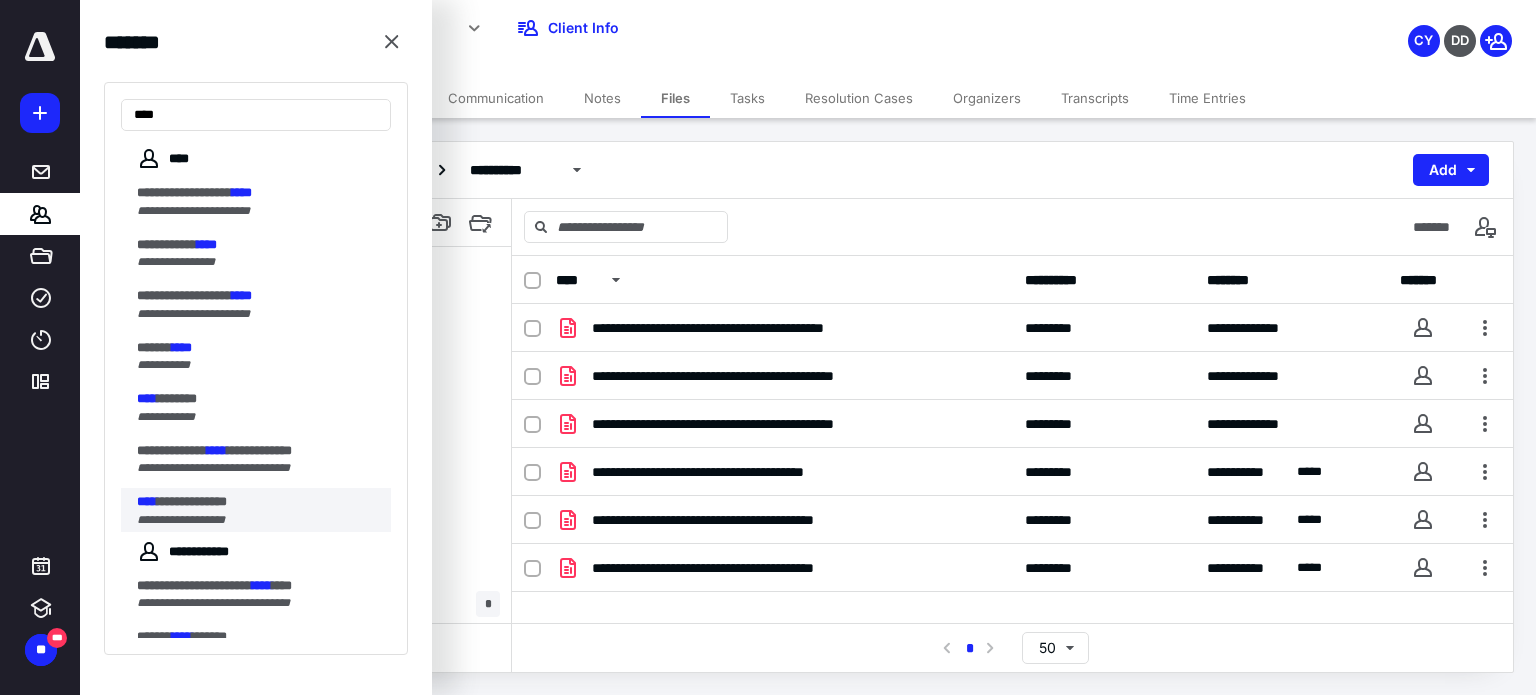 type on "****" 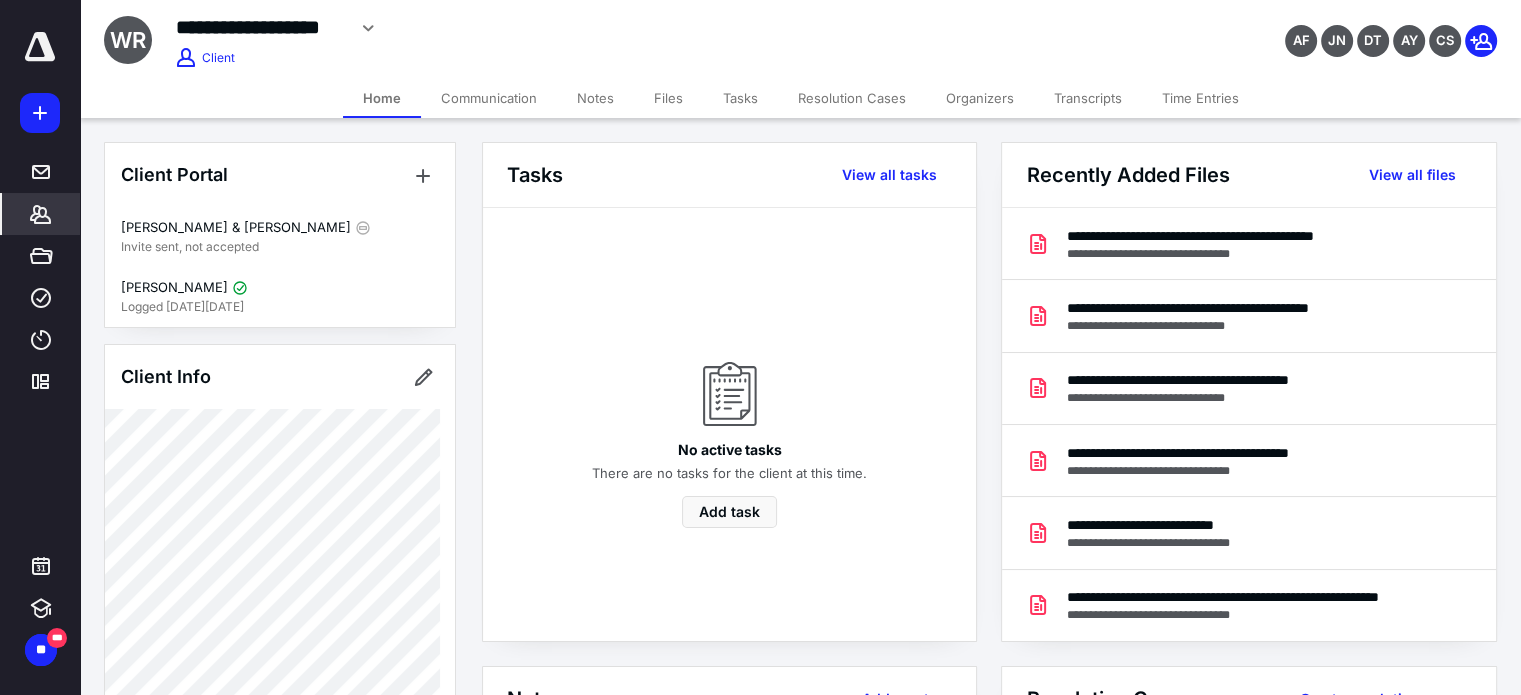 click on "Files" at bounding box center [668, 98] 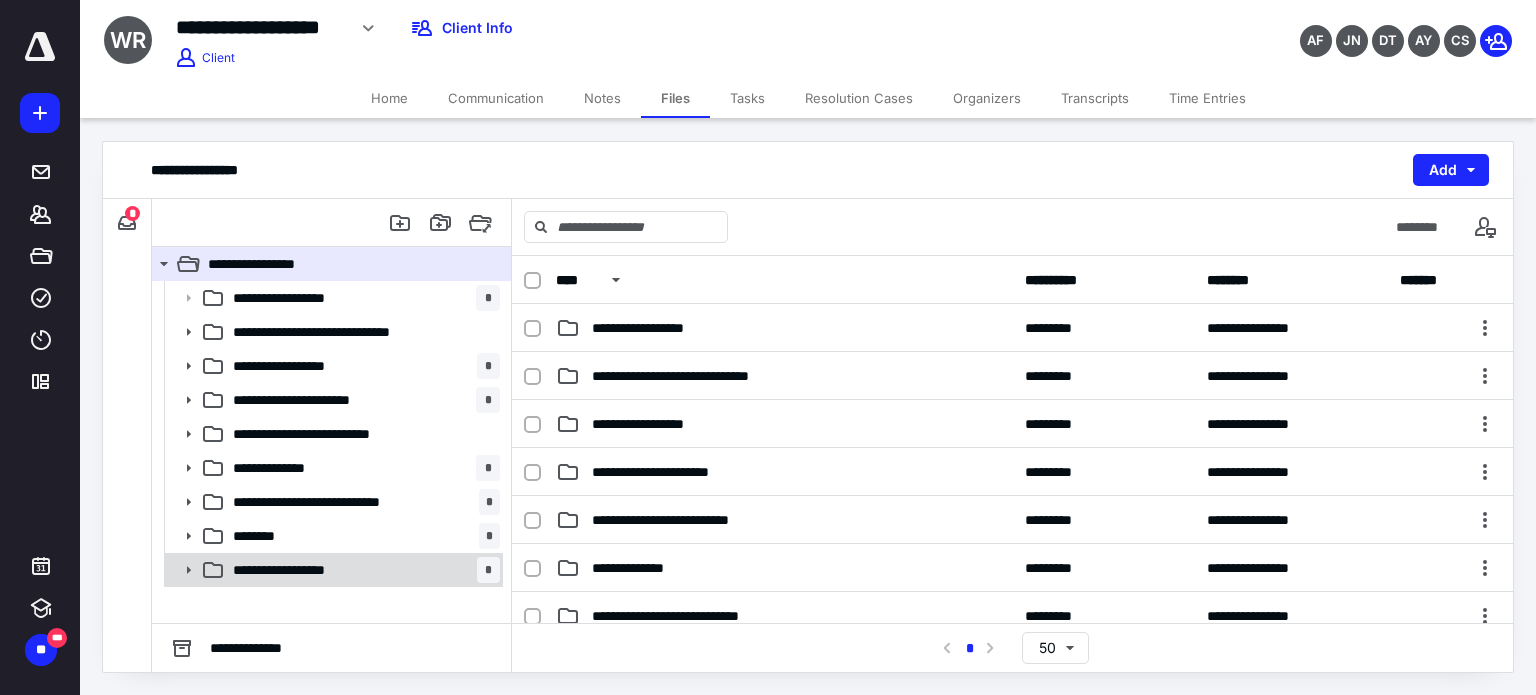 click on "**********" at bounding box center (298, 570) 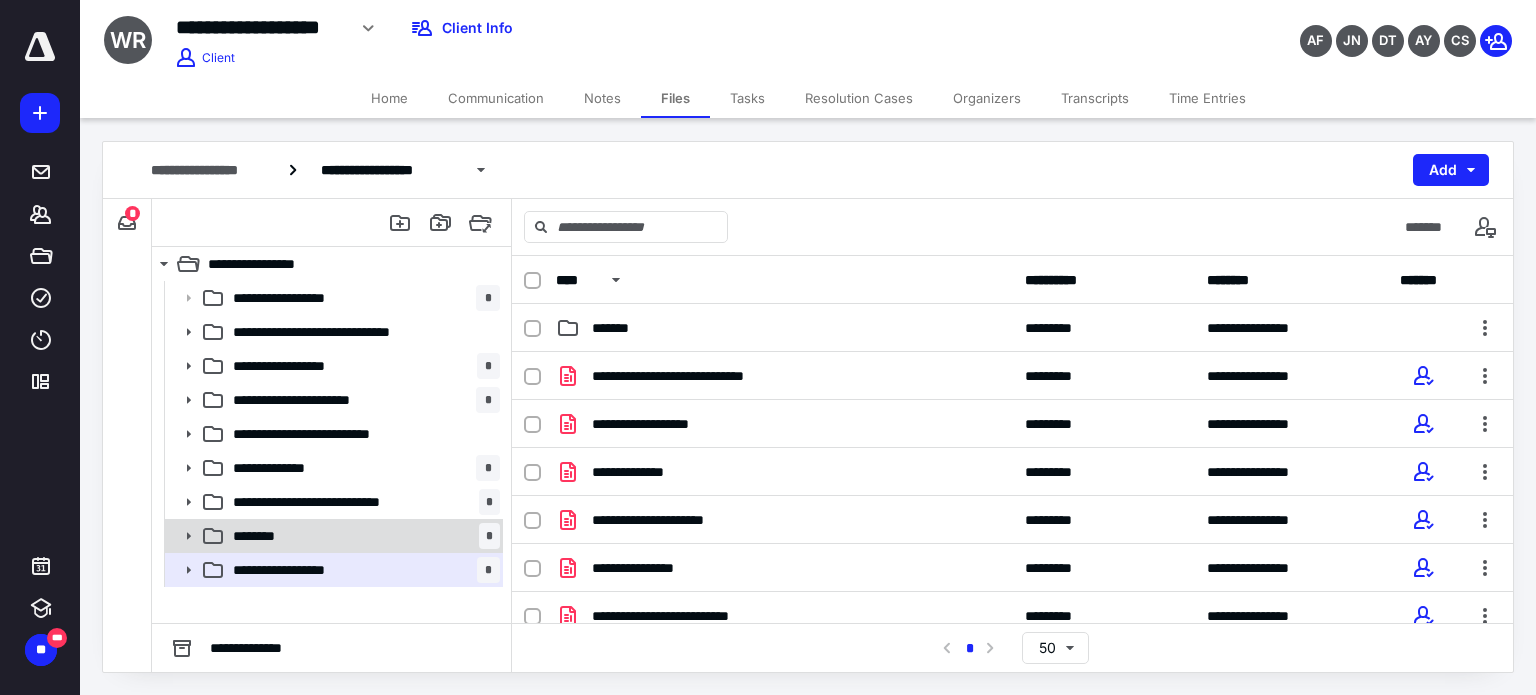 click on "******** *" at bounding box center (362, 536) 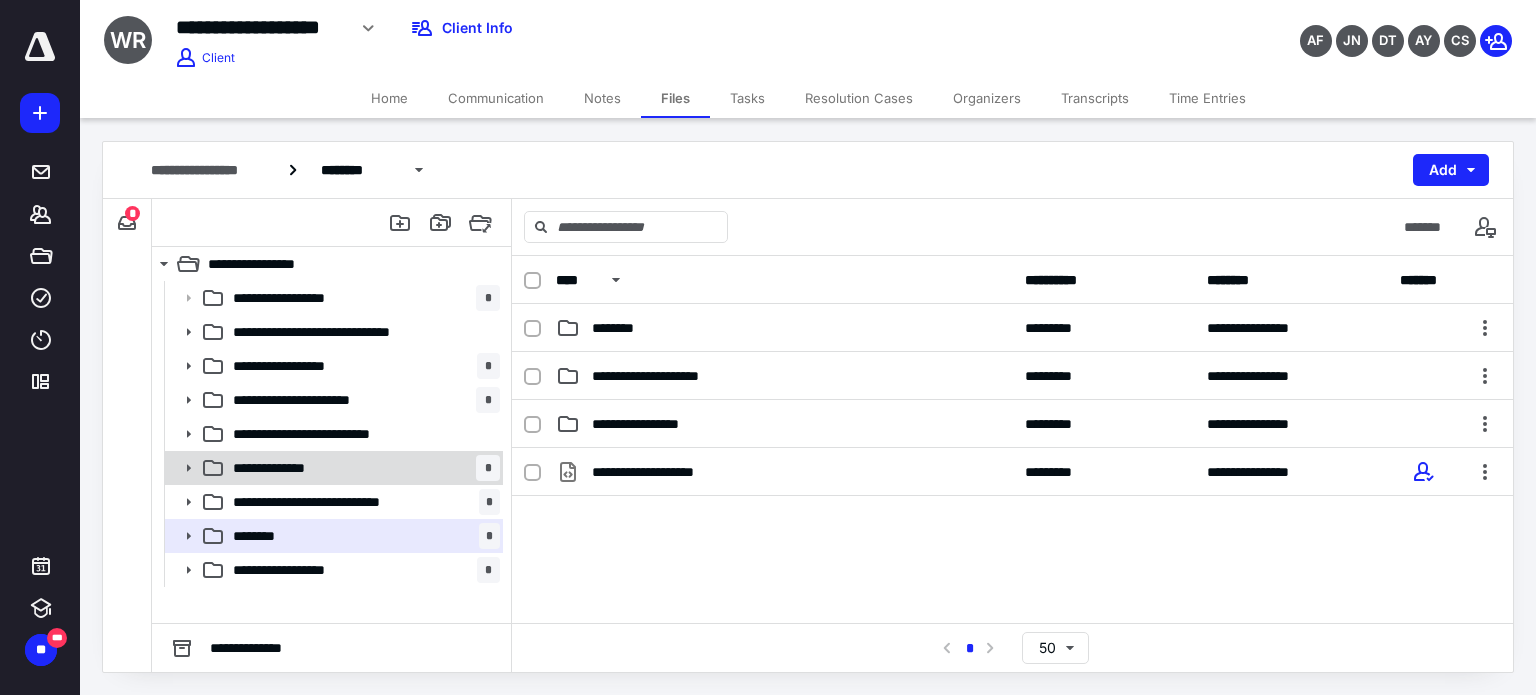 click on "**********" at bounding box center (362, 468) 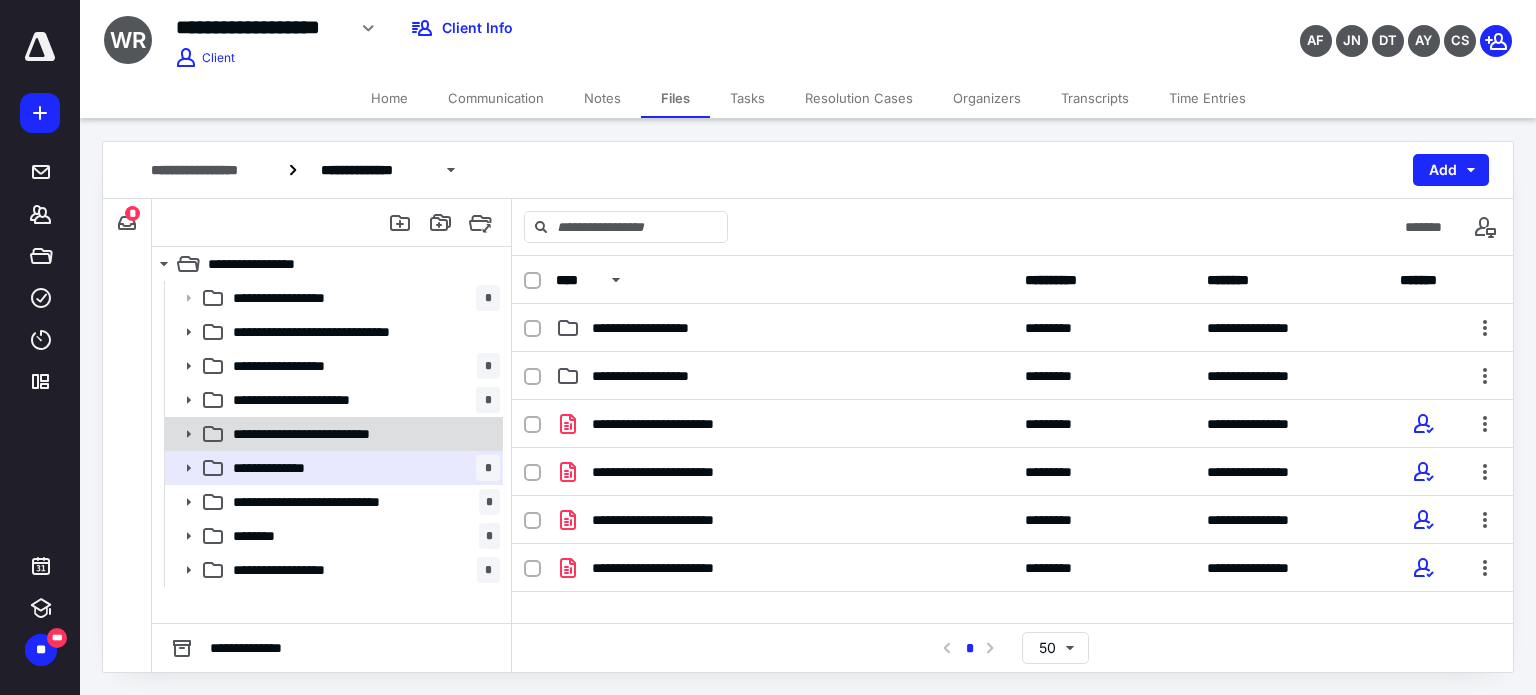 click on "**********" at bounding box center [323, 434] 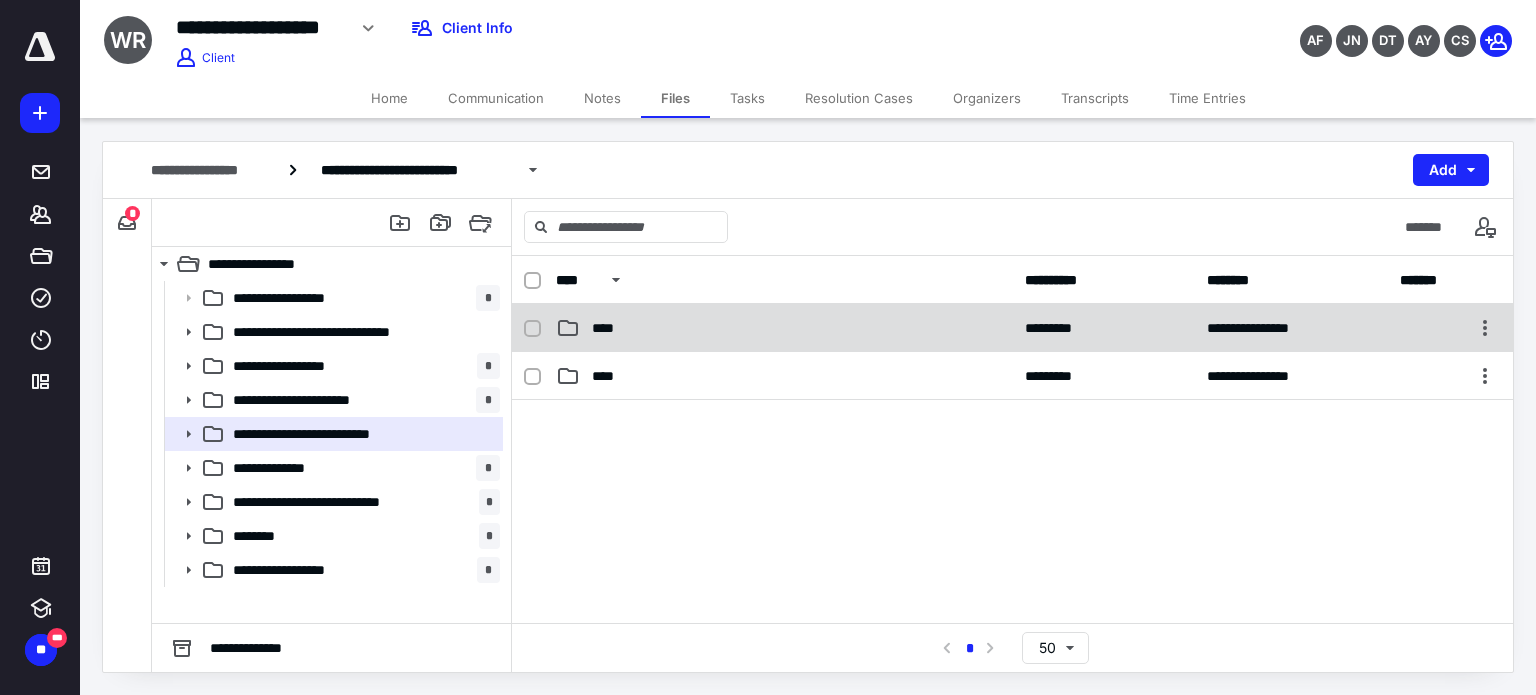 click on "****" at bounding box center (784, 328) 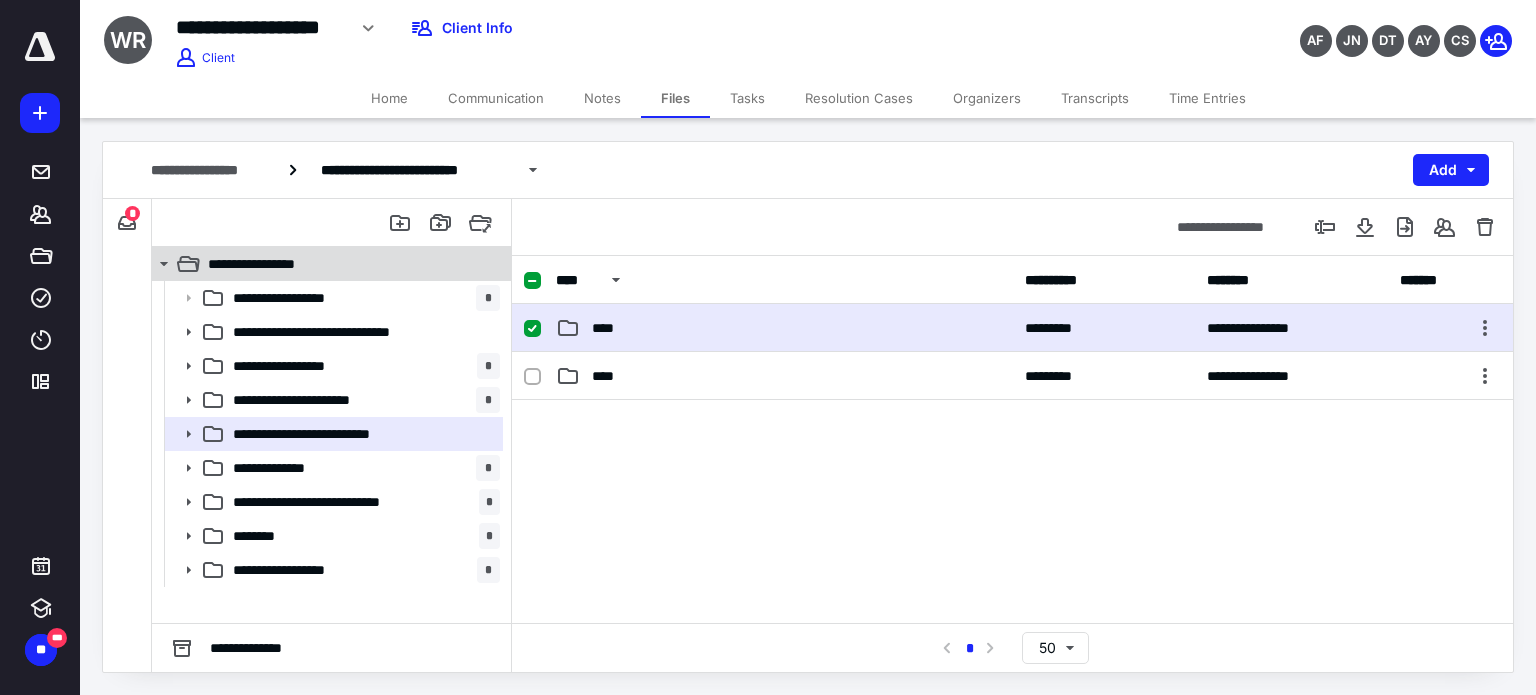 click on "**********" at bounding box center (264, 264) 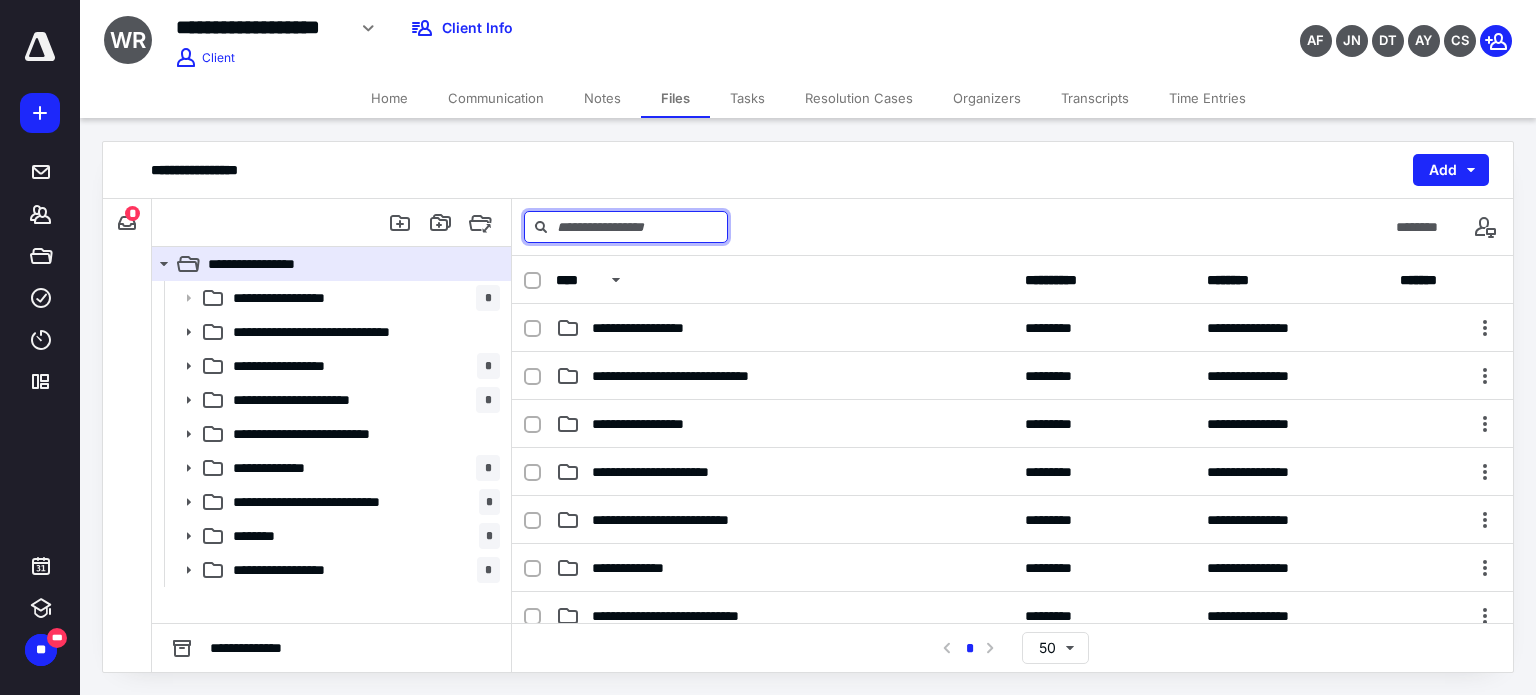 click at bounding box center (626, 227) 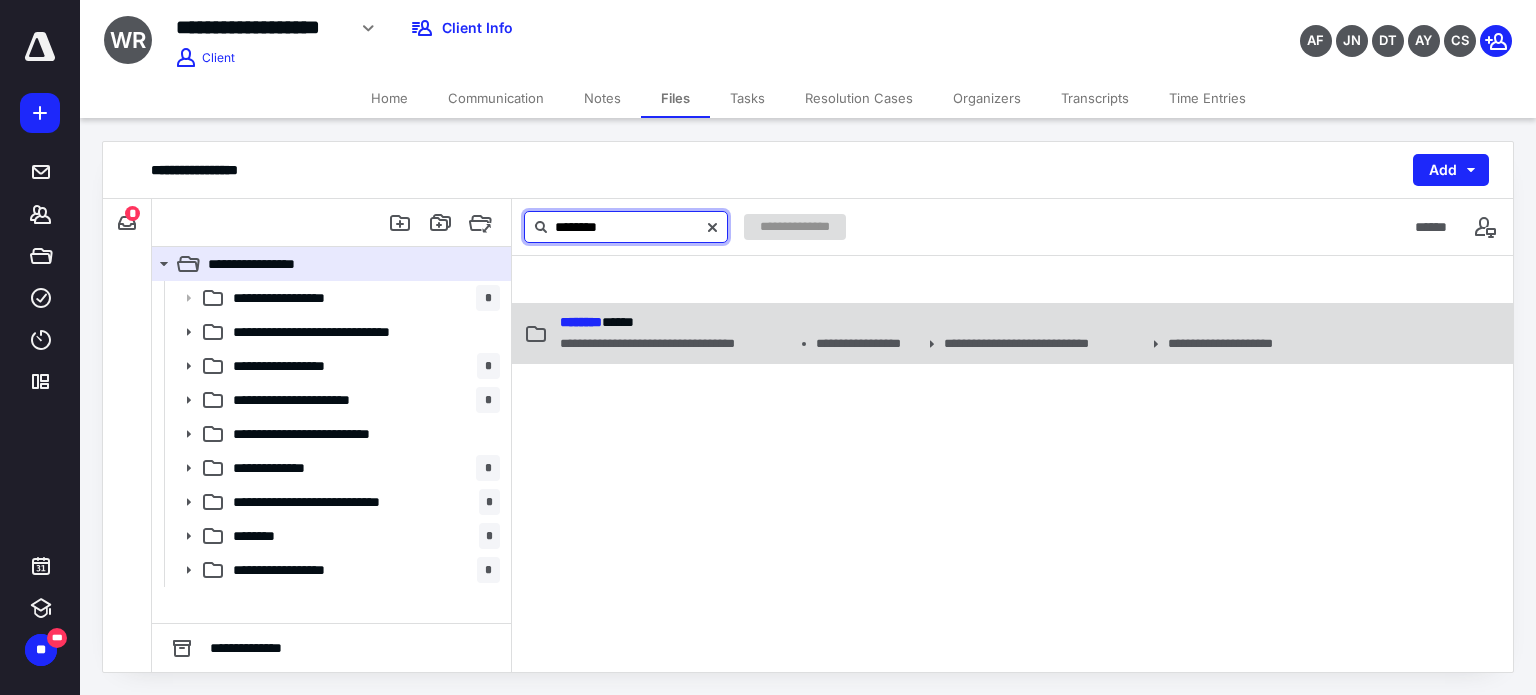 type on "********" 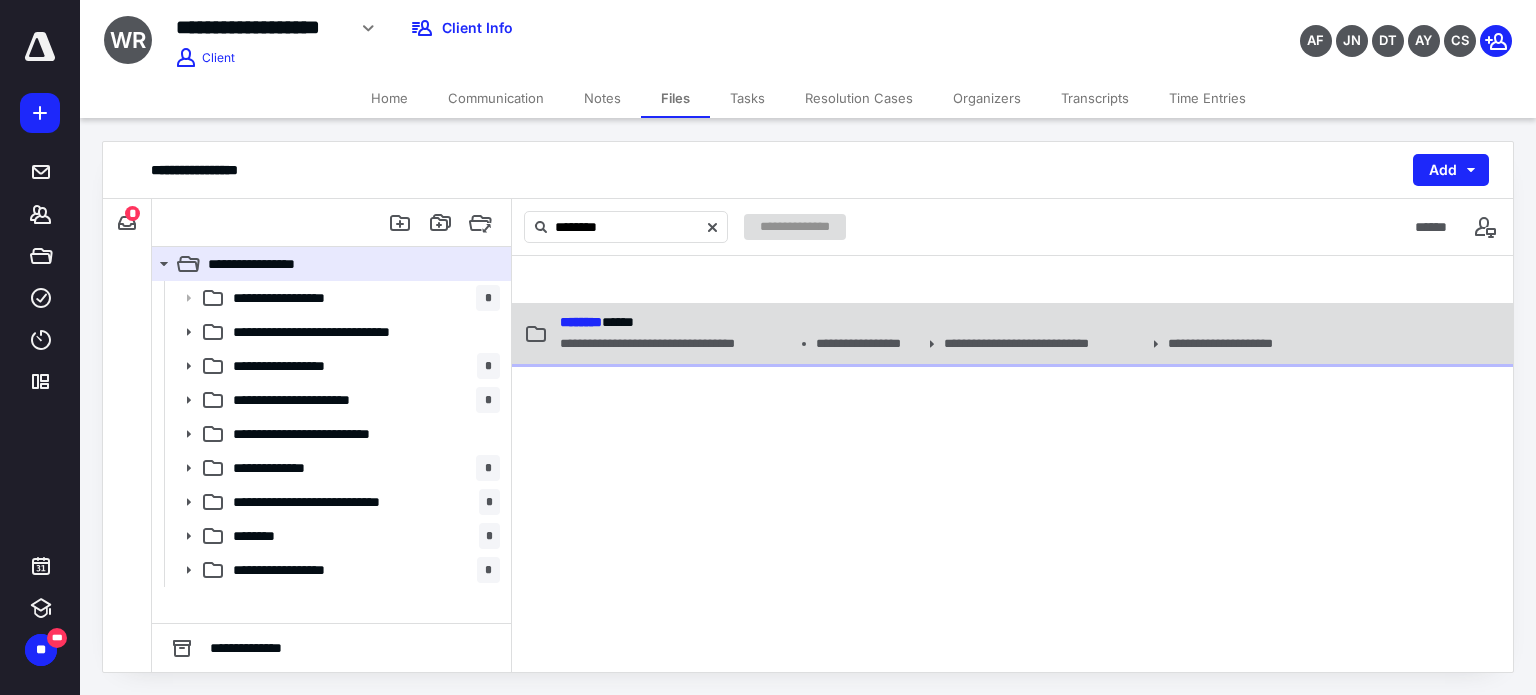 click on "******** *****" at bounding box center [922, 322] 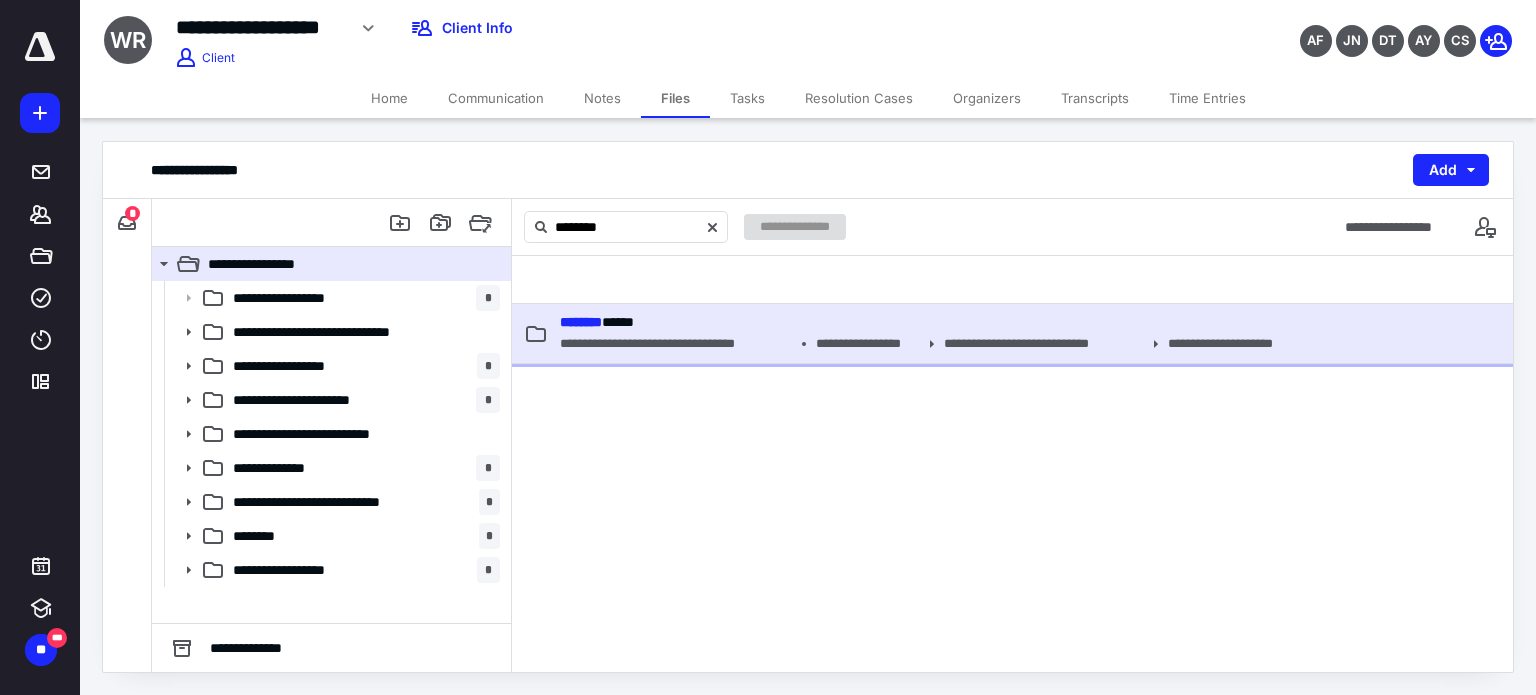 click on "******** *****" at bounding box center [922, 322] 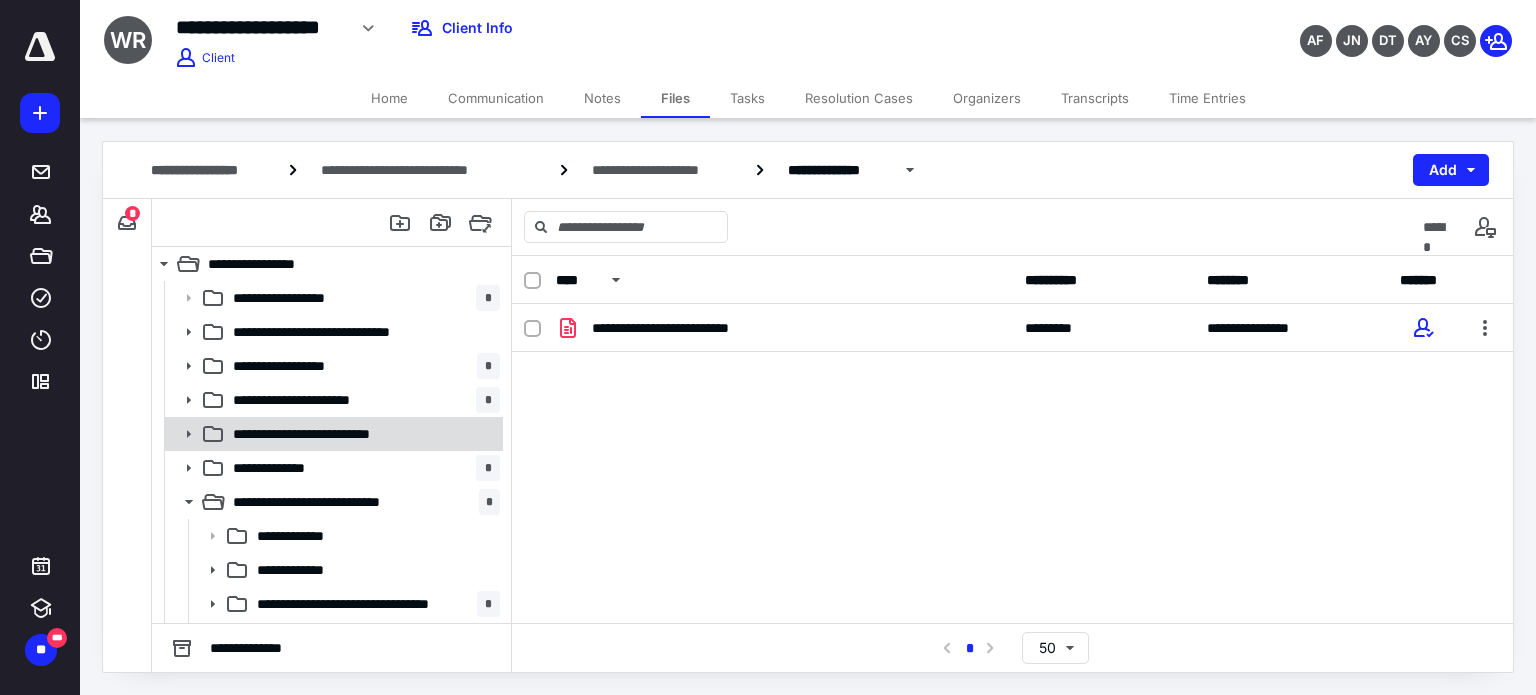 scroll, scrollTop: 200, scrollLeft: 0, axis: vertical 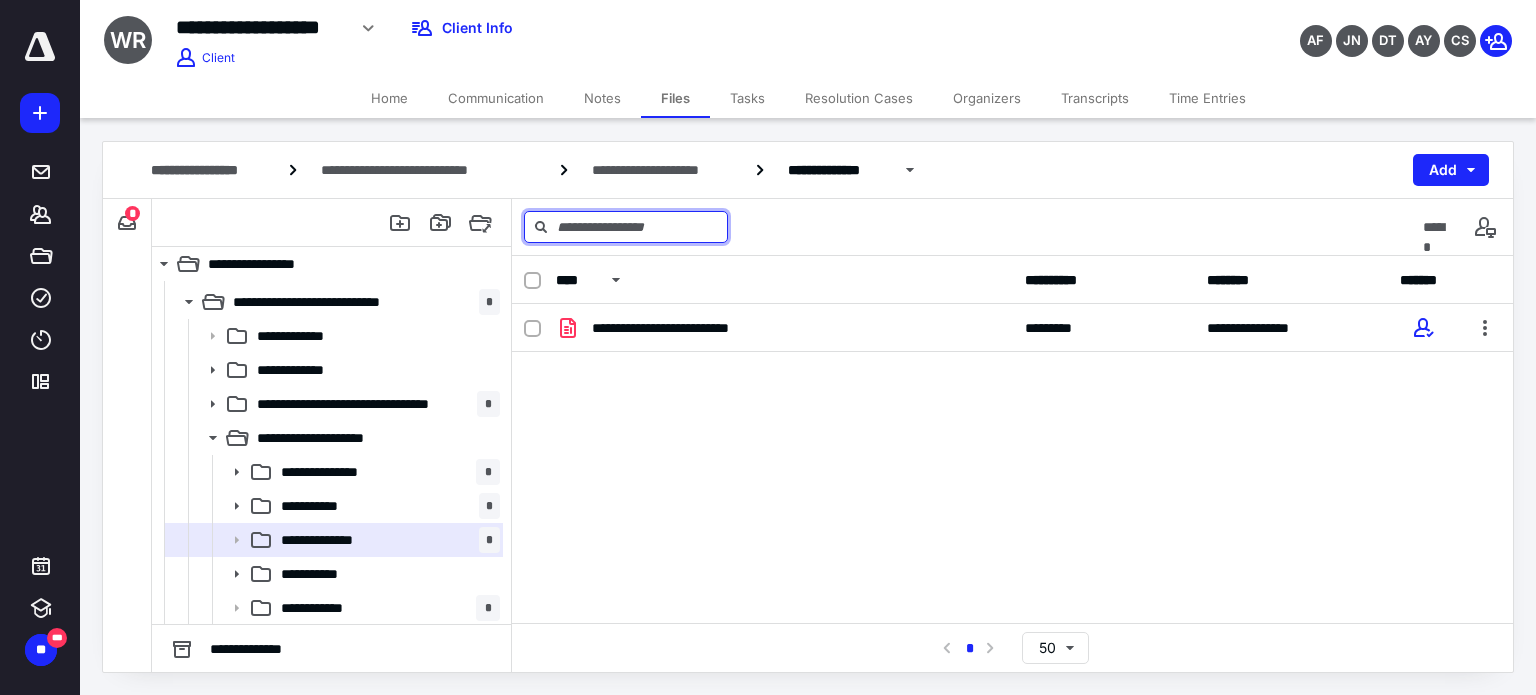 click at bounding box center (626, 227) 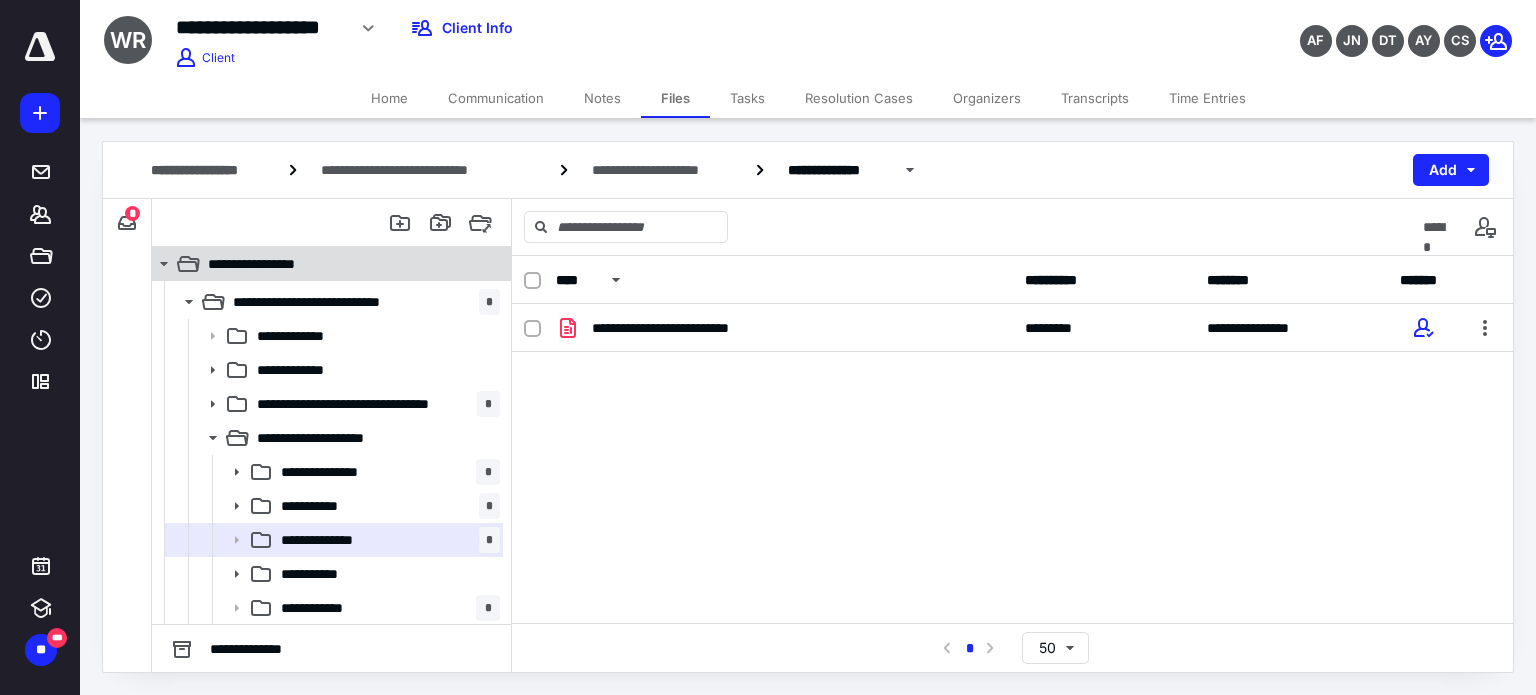 click on "**********" at bounding box center [264, 264] 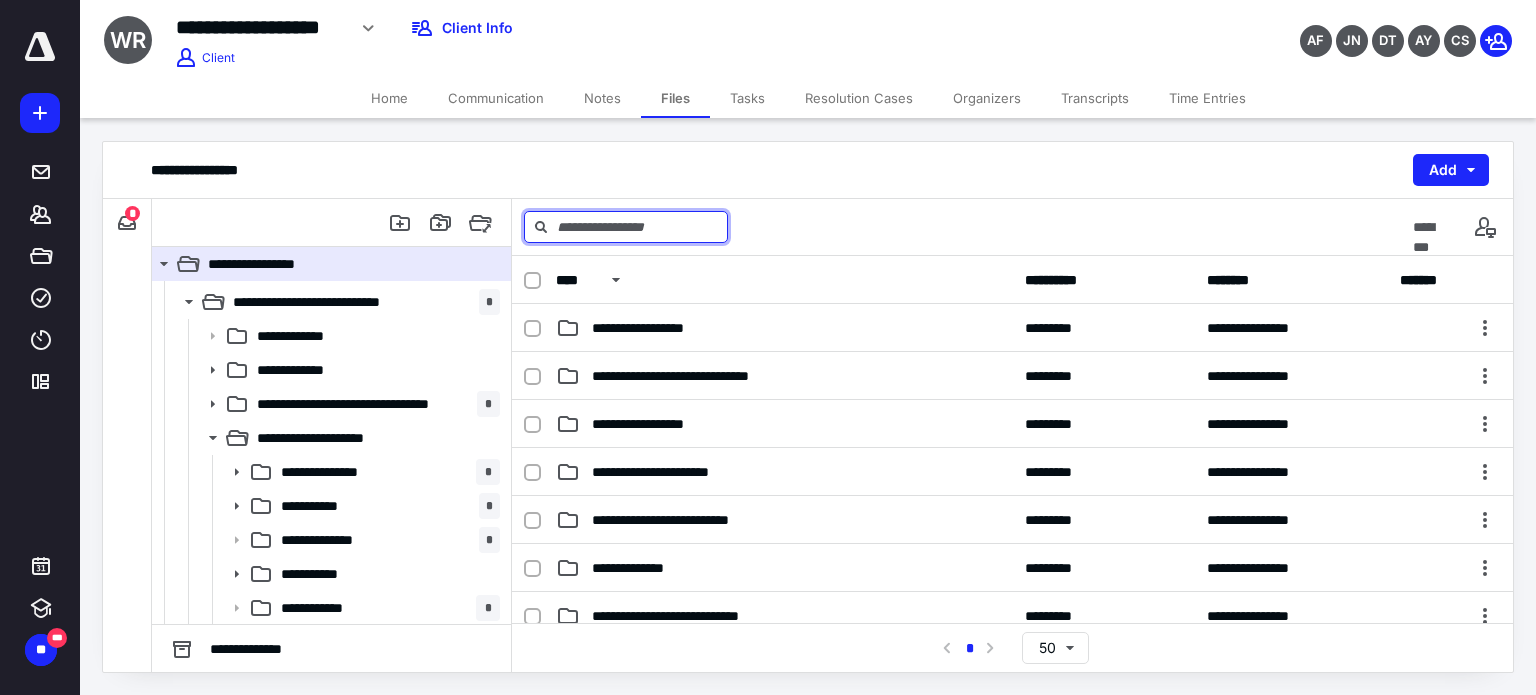 click at bounding box center (626, 227) 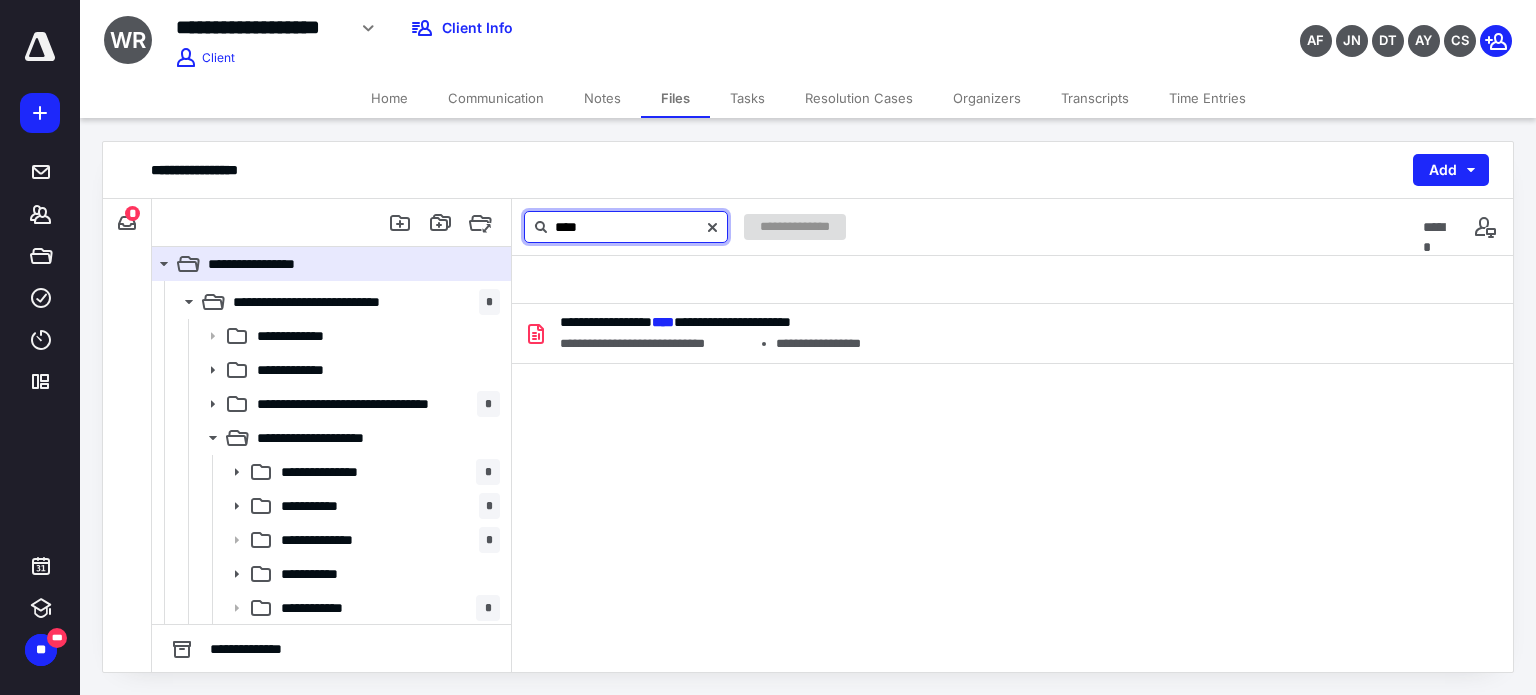 click on "****" at bounding box center (626, 227) 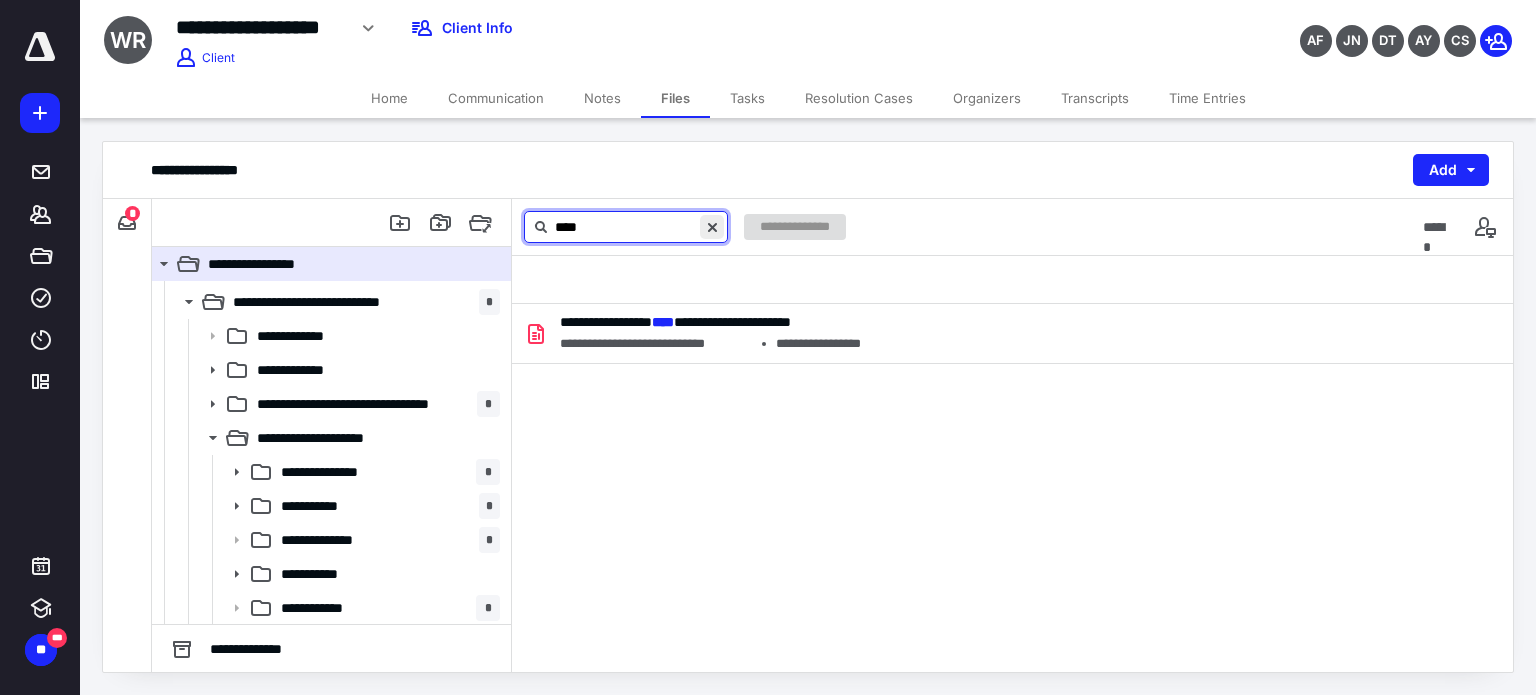 type on "****" 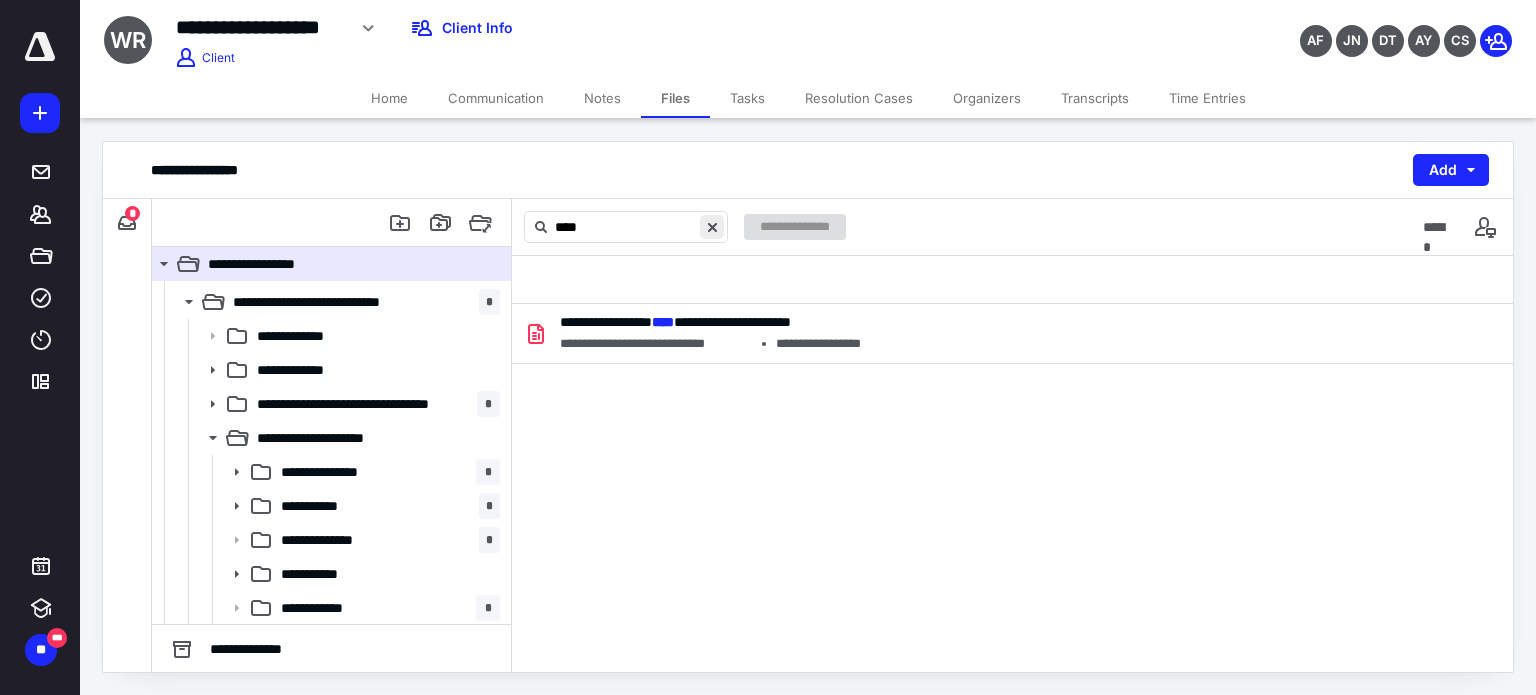 click at bounding box center [712, 227] 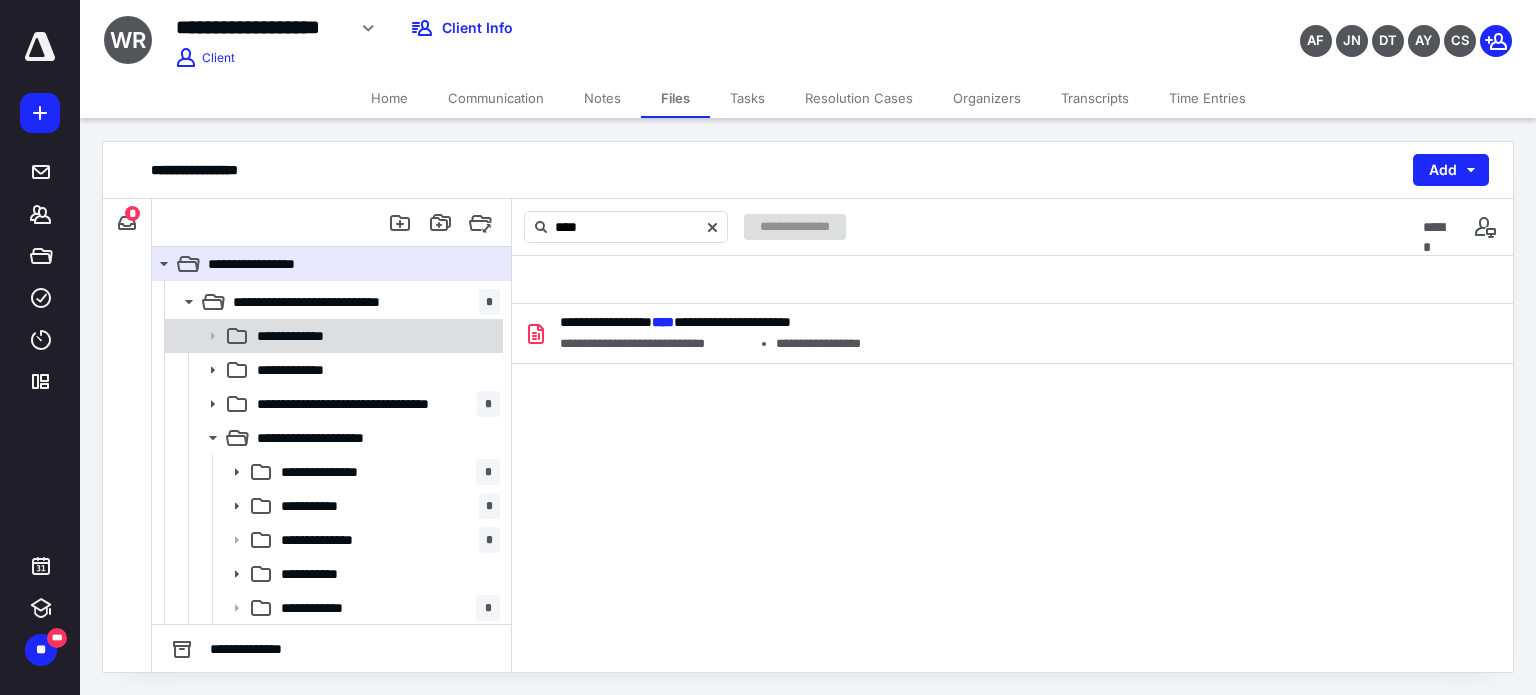 type 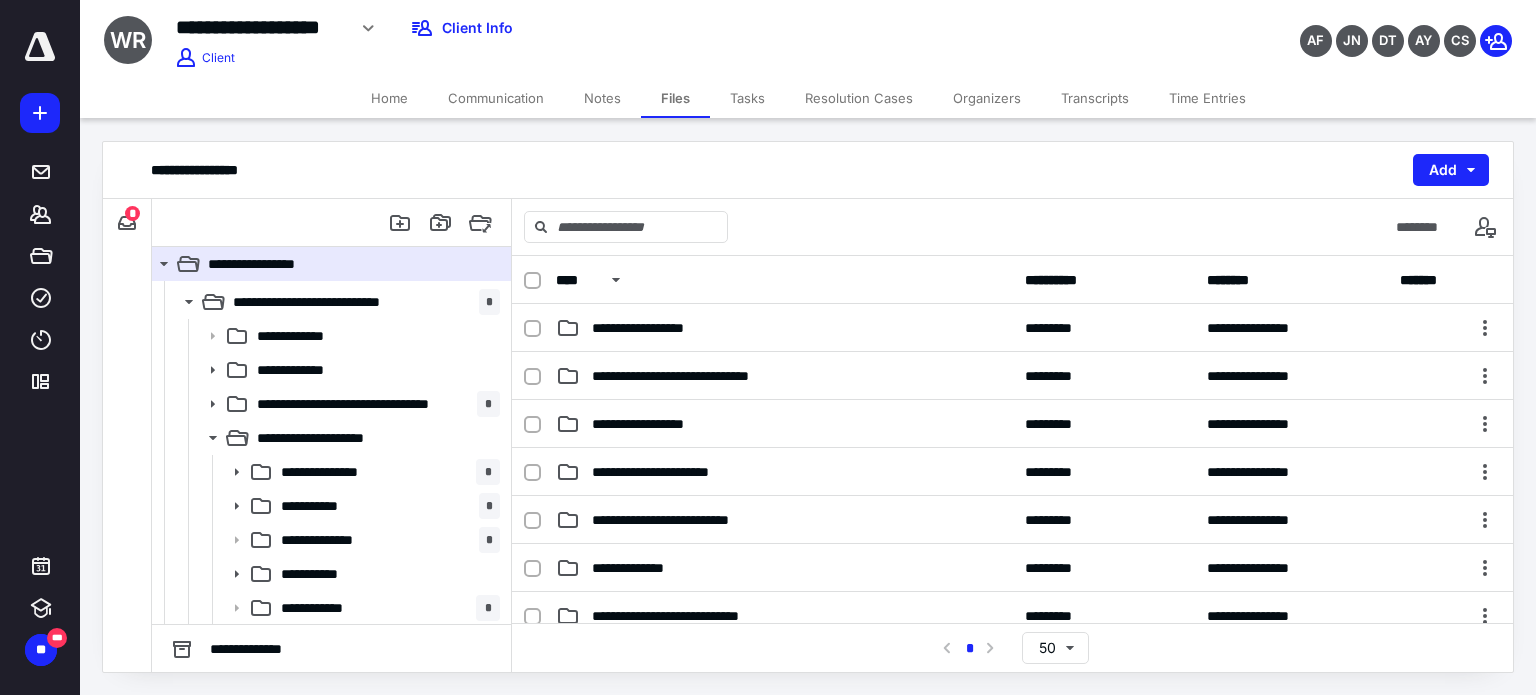 scroll, scrollTop: 0, scrollLeft: 0, axis: both 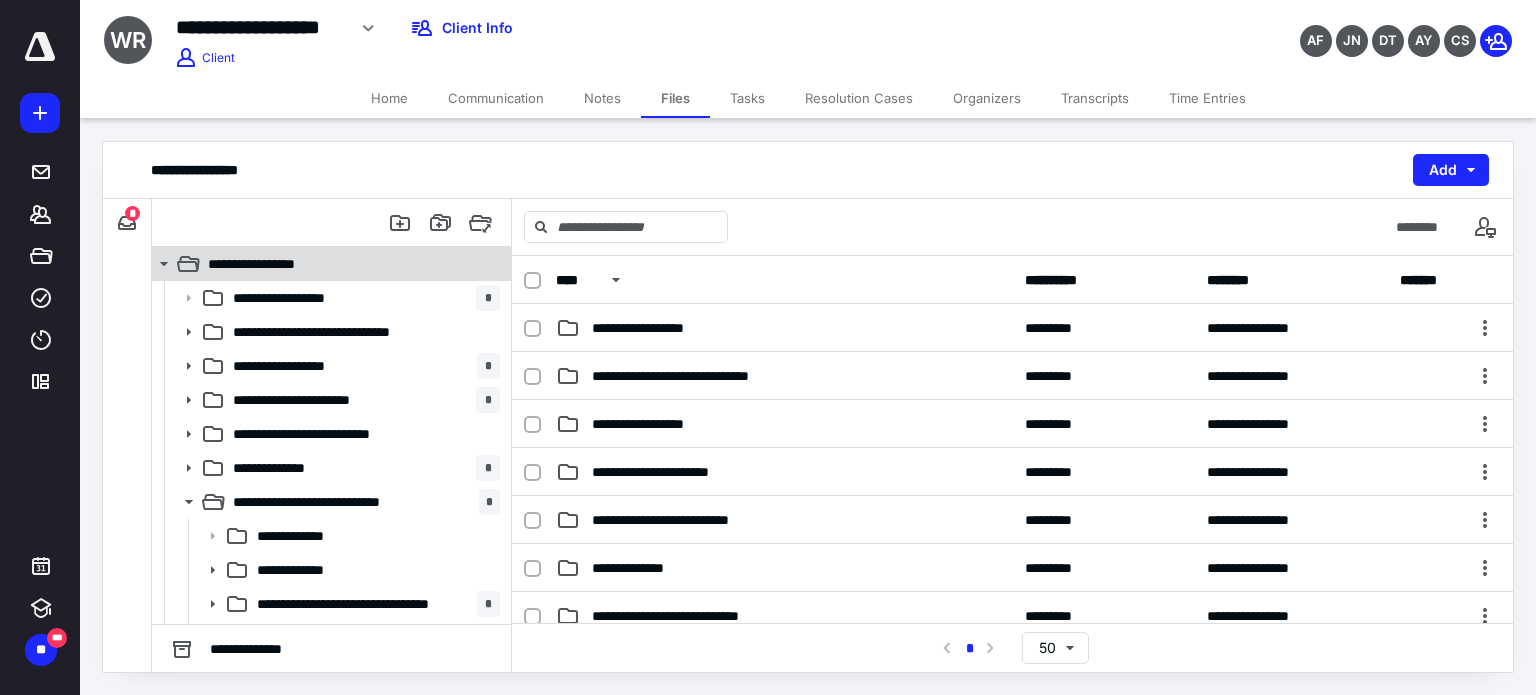 click on "**********" at bounding box center [264, 264] 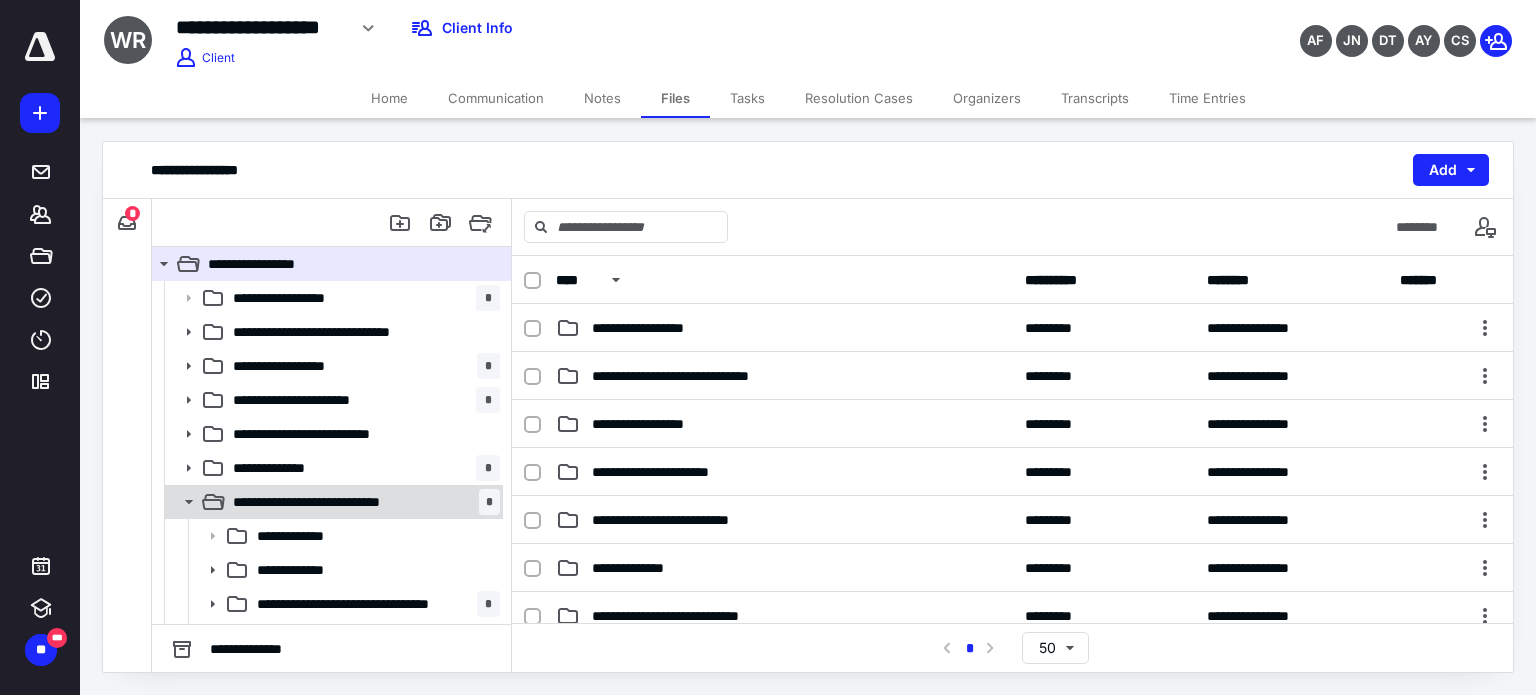 click 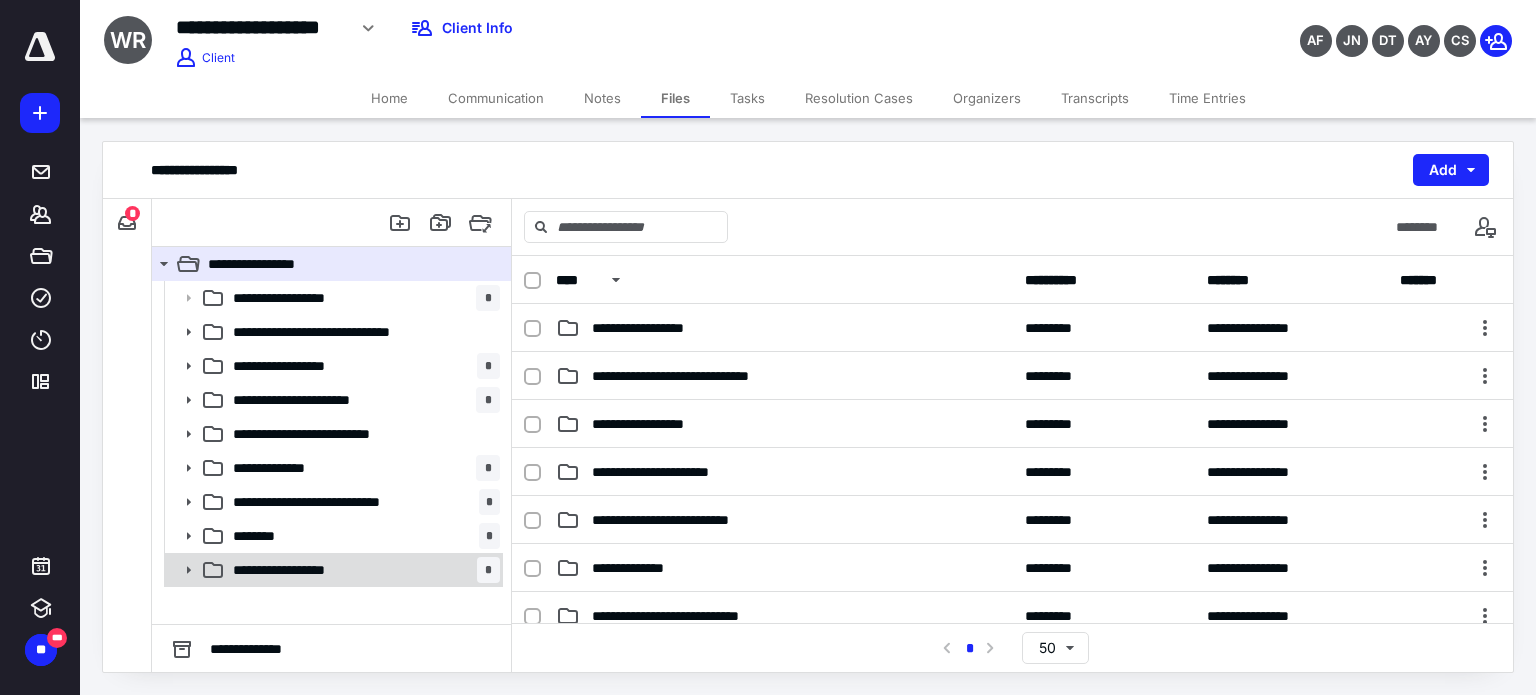 click on "**********" at bounding box center [362, 570] 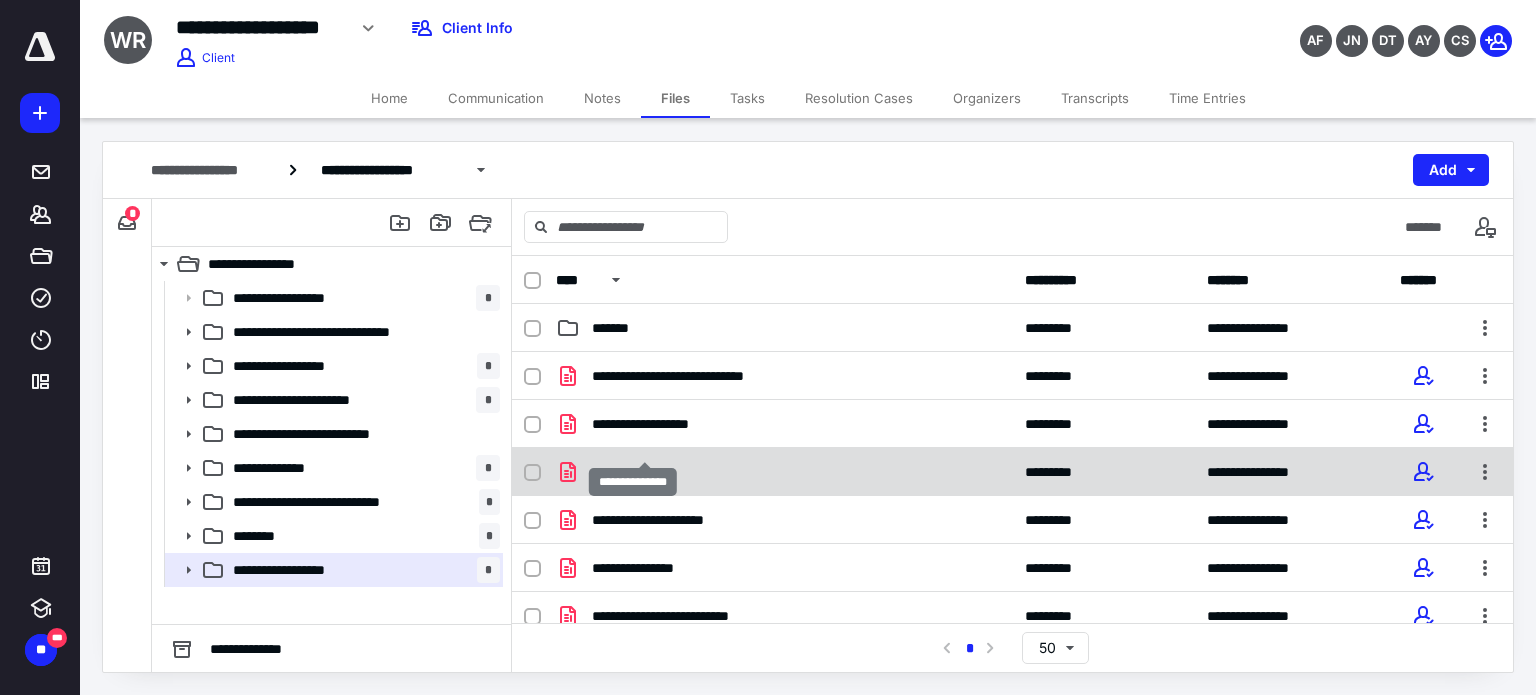scroll, scrollTop: 62, scrollLeft: 0, axis: vertical 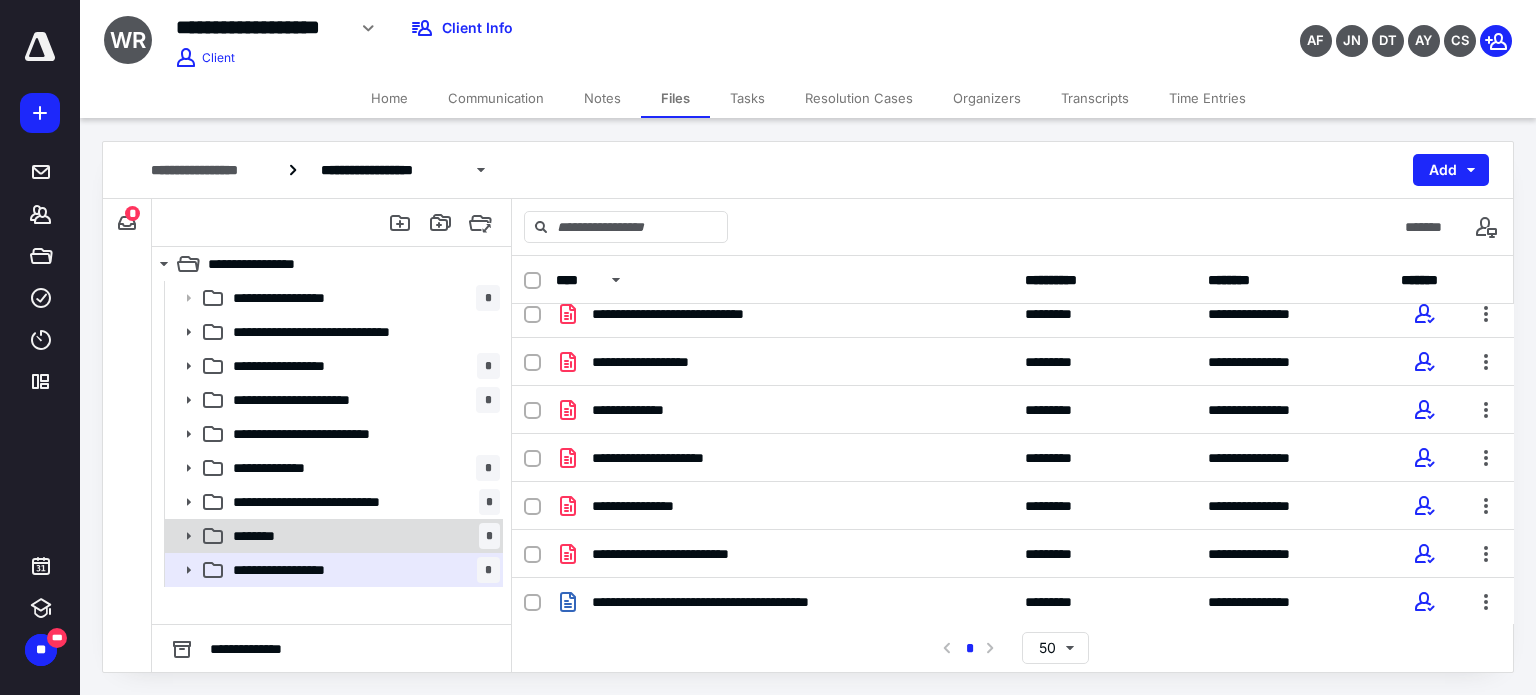 click on "******** *" at bounding box center [362, 536] 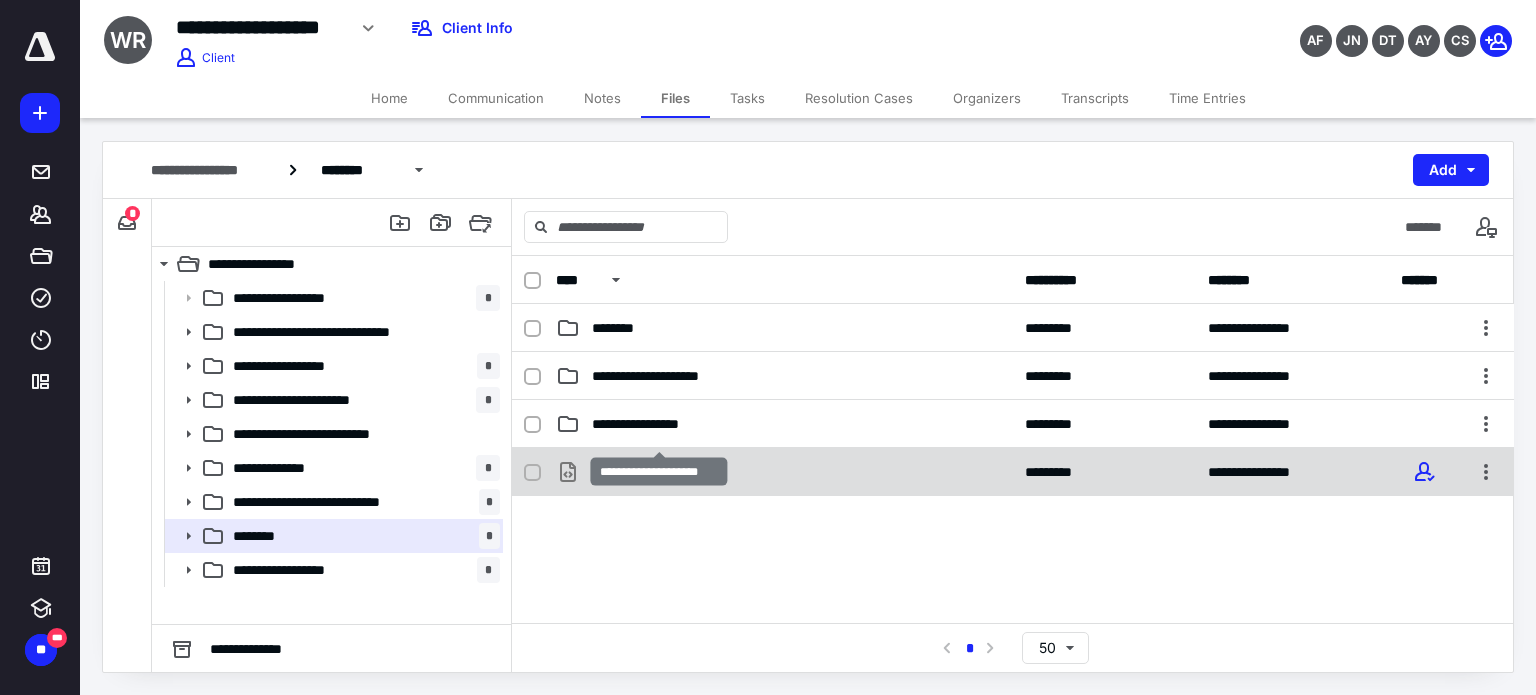 scroll, scrollTop: 123, scrollLeft: 0, axis: vertical 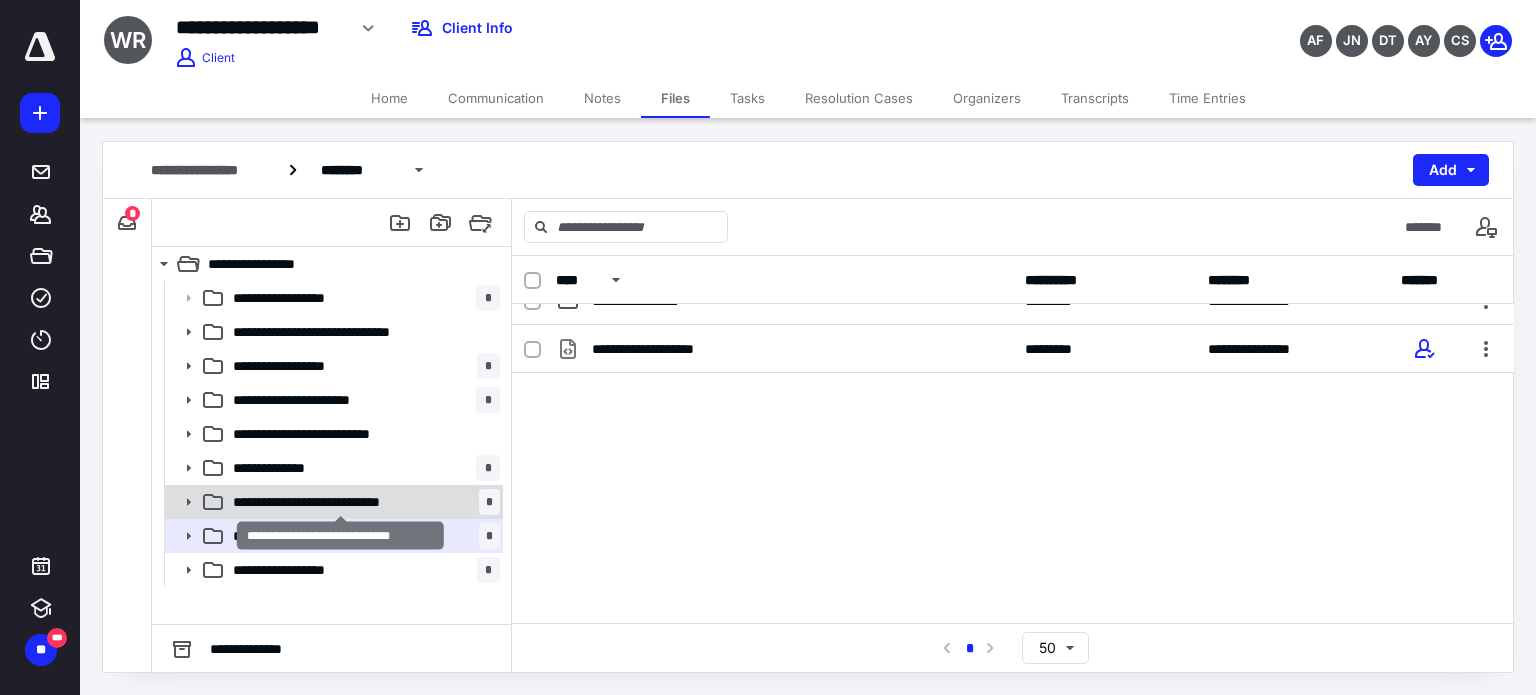 click on "**********" at bounding box center (340, 502) 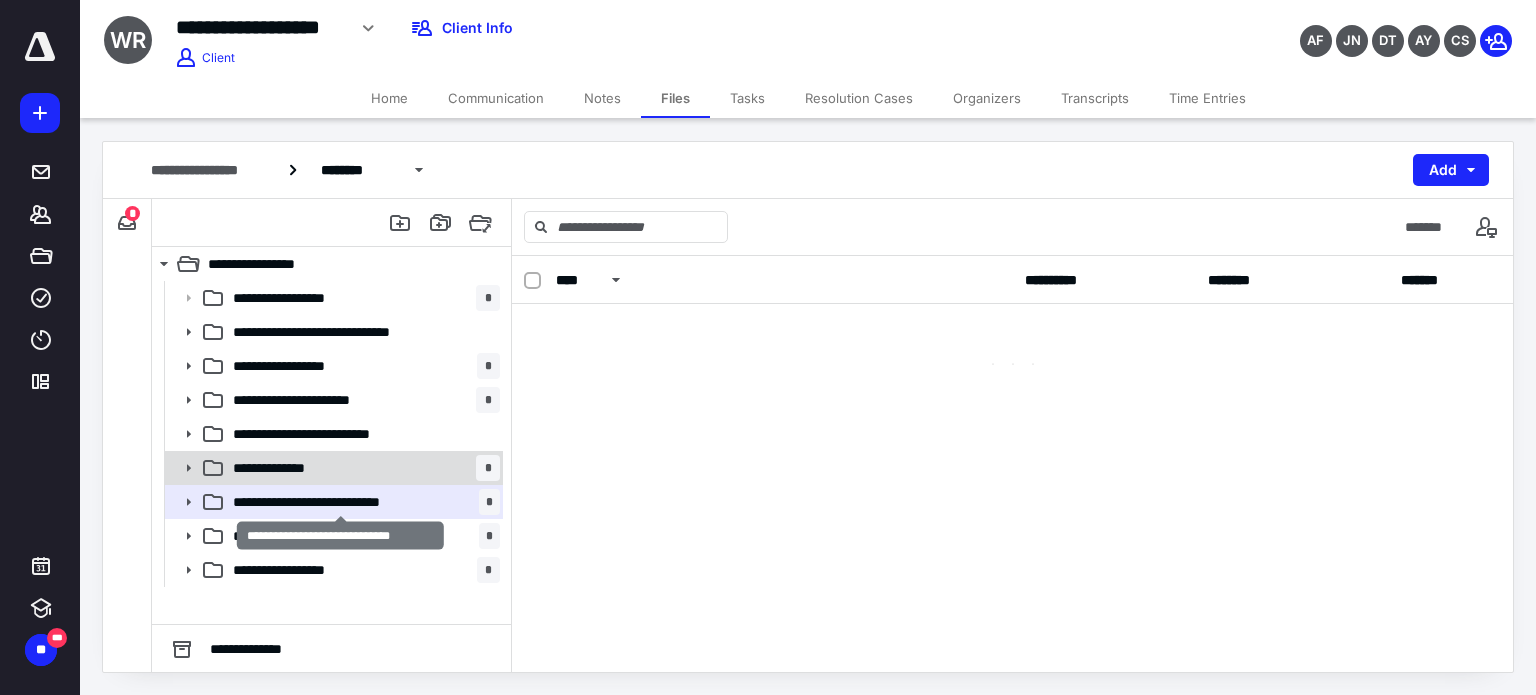 scroll, scrollTop: 0, scrollLeft: 0, axis: both 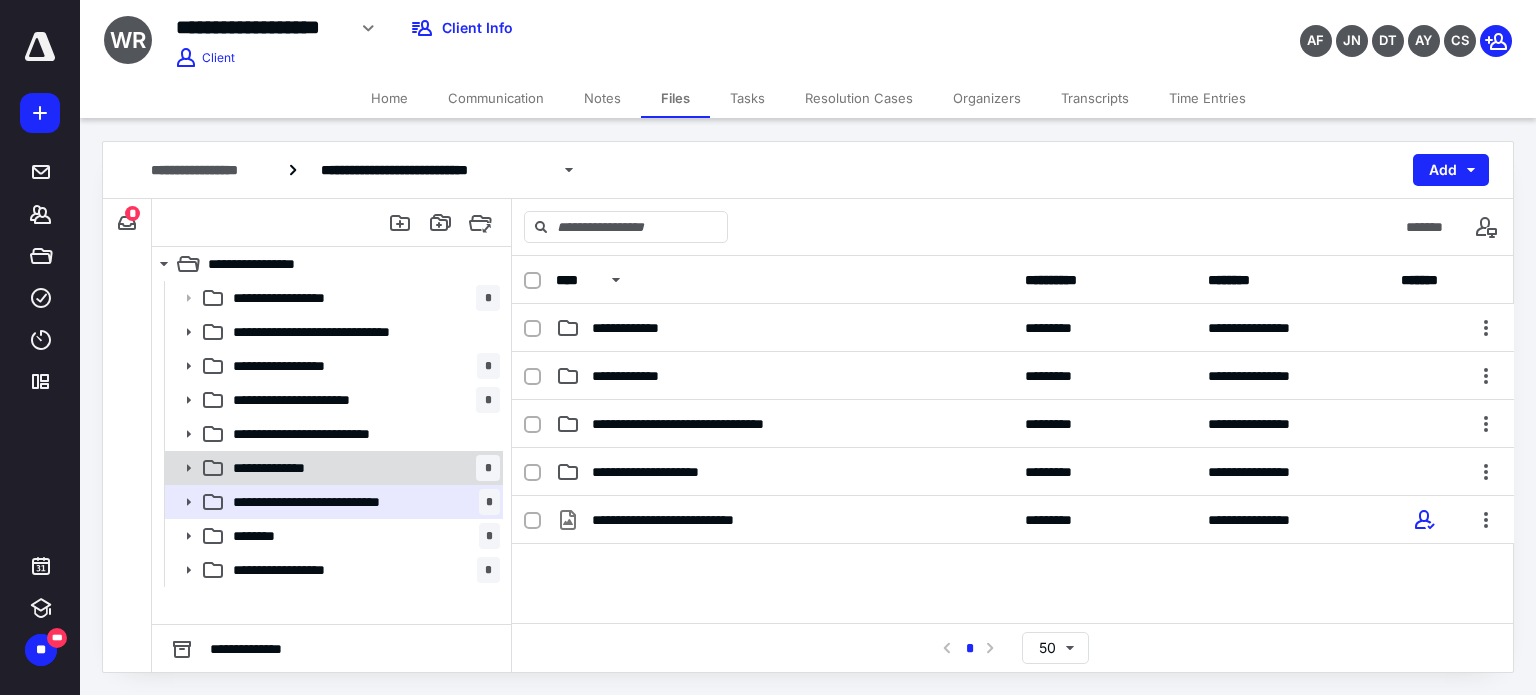 click on "**********" at bounding box center [362, 468] 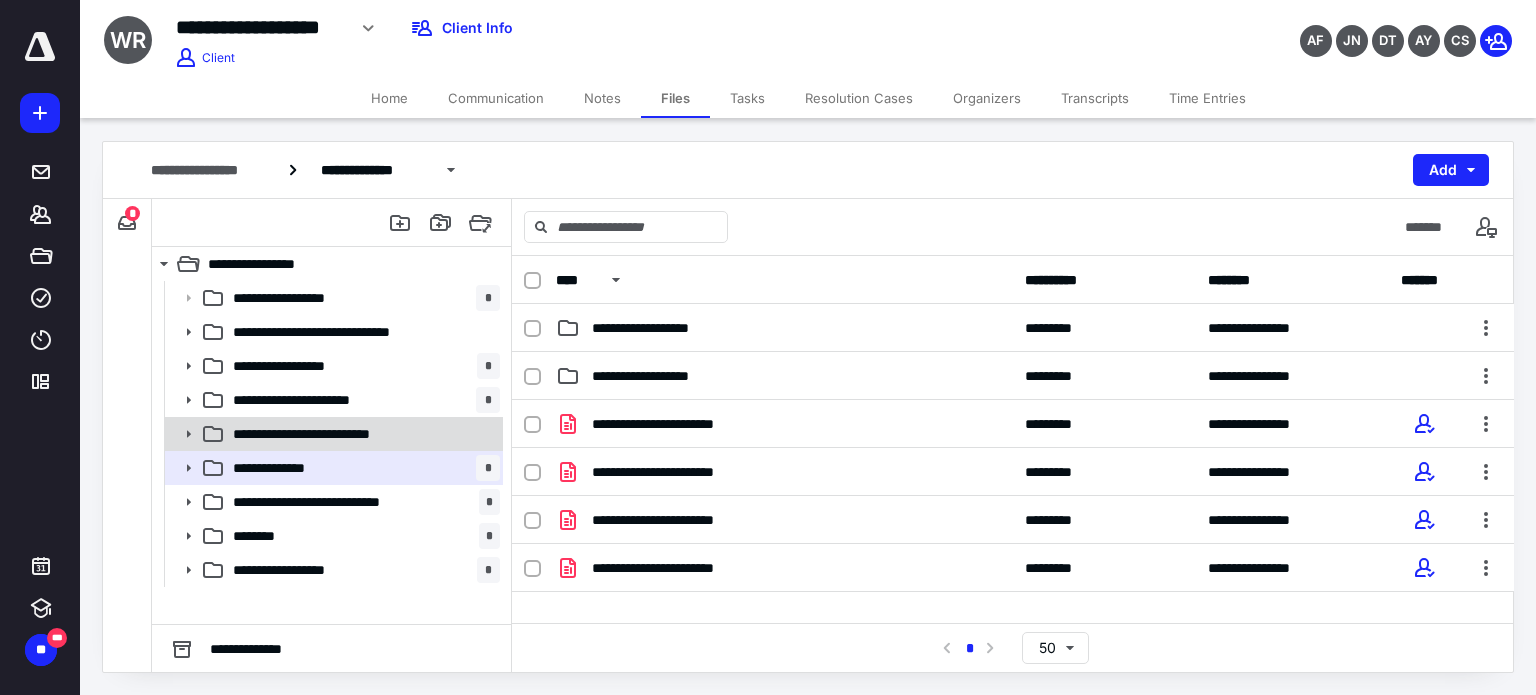 click on "**********" at bounding box center [323, 434] 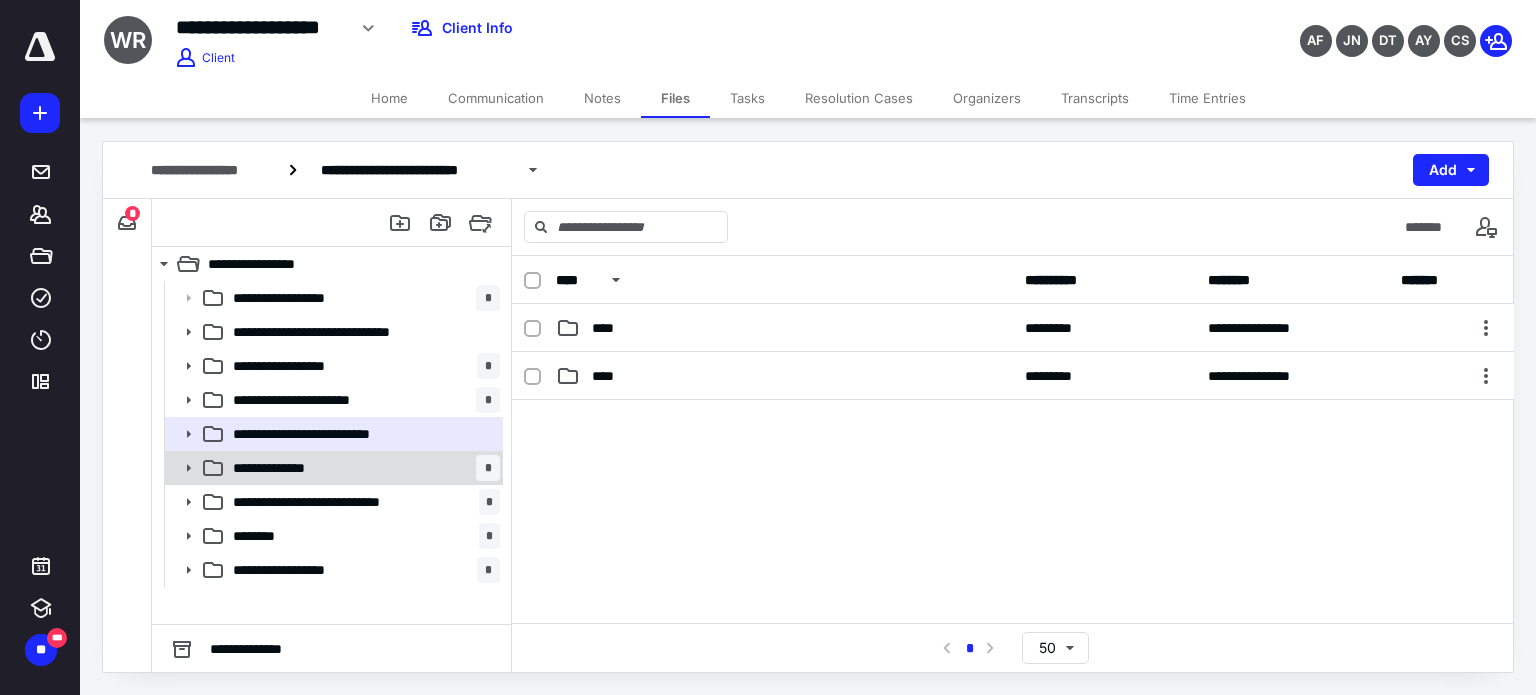 click on "**********" at bounding box center (362, 468) 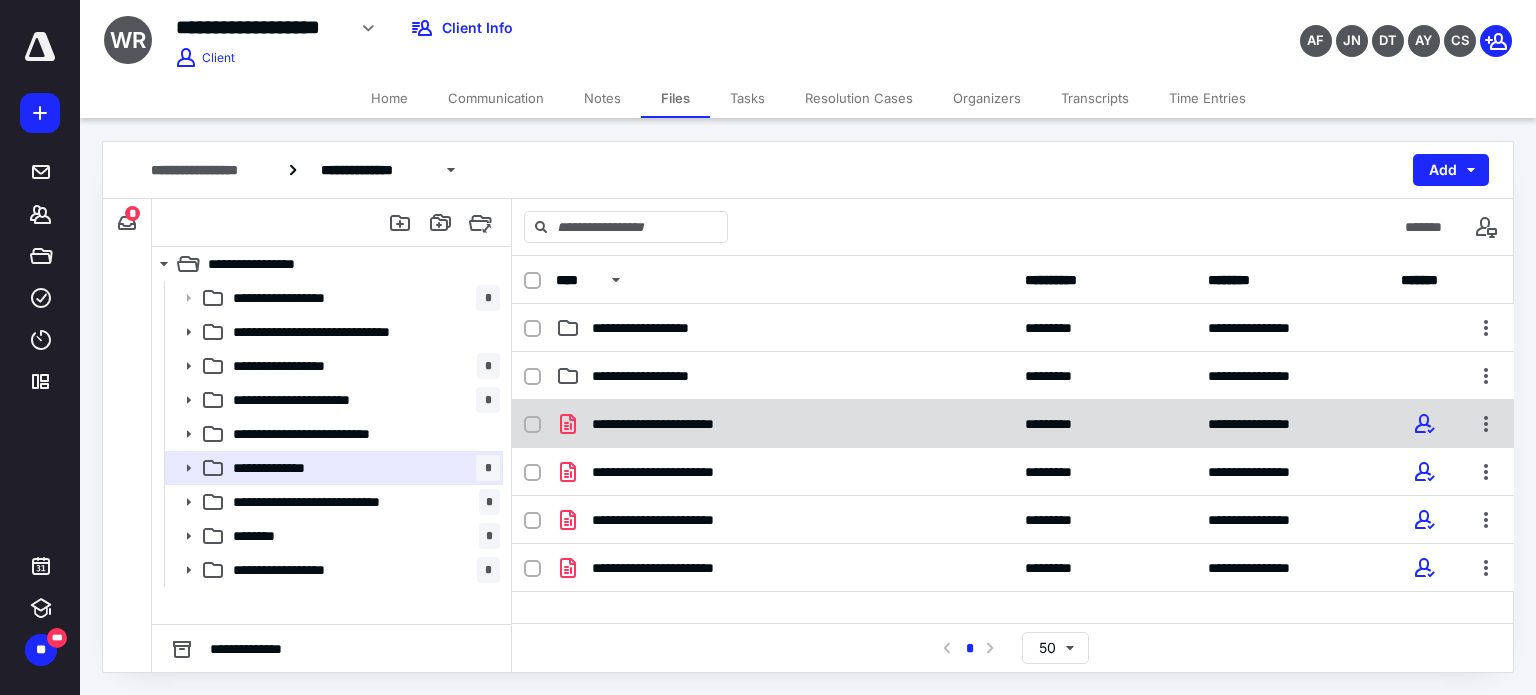 scroll, scrollTop: 76, scrollLeft: 0, axis: vertical 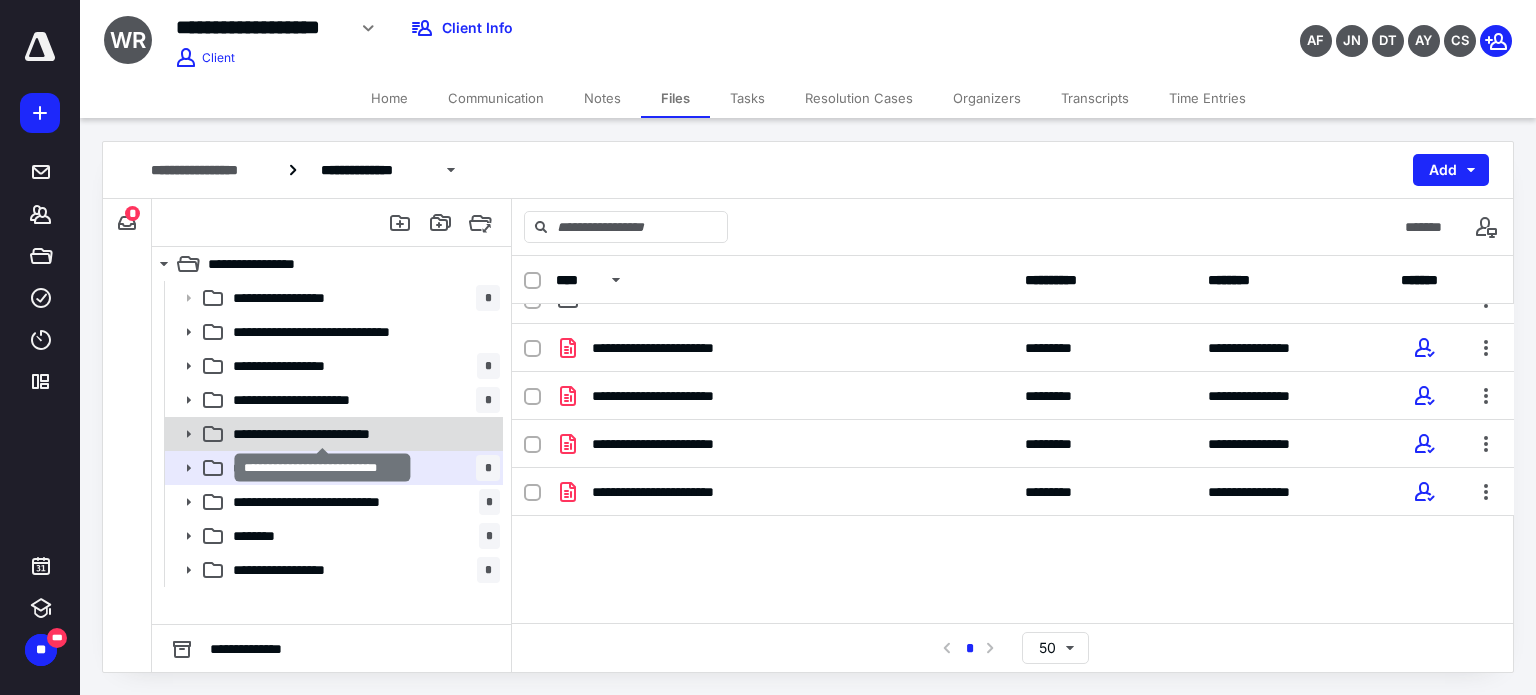 click on "**********" at bounding box center [323, 434] 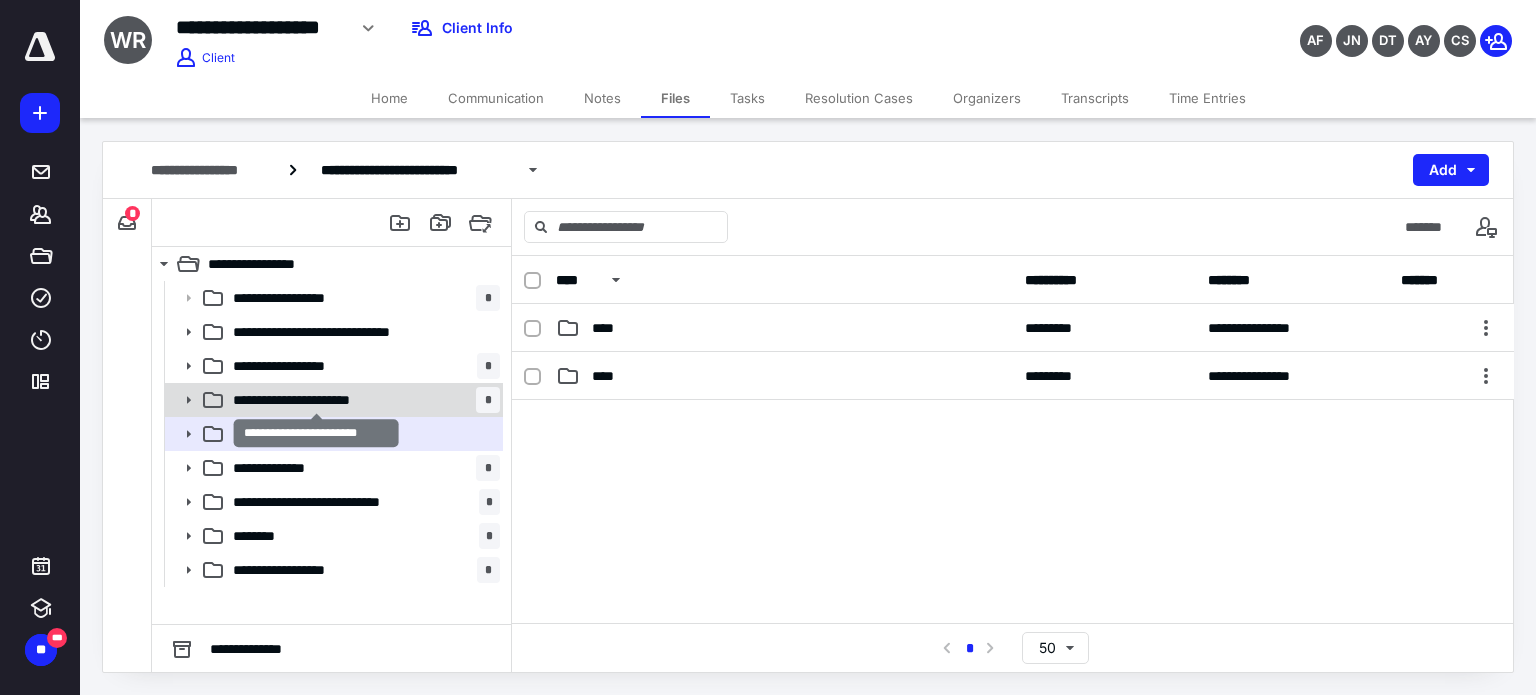 click on "**********" at bounding box center [316, 400] 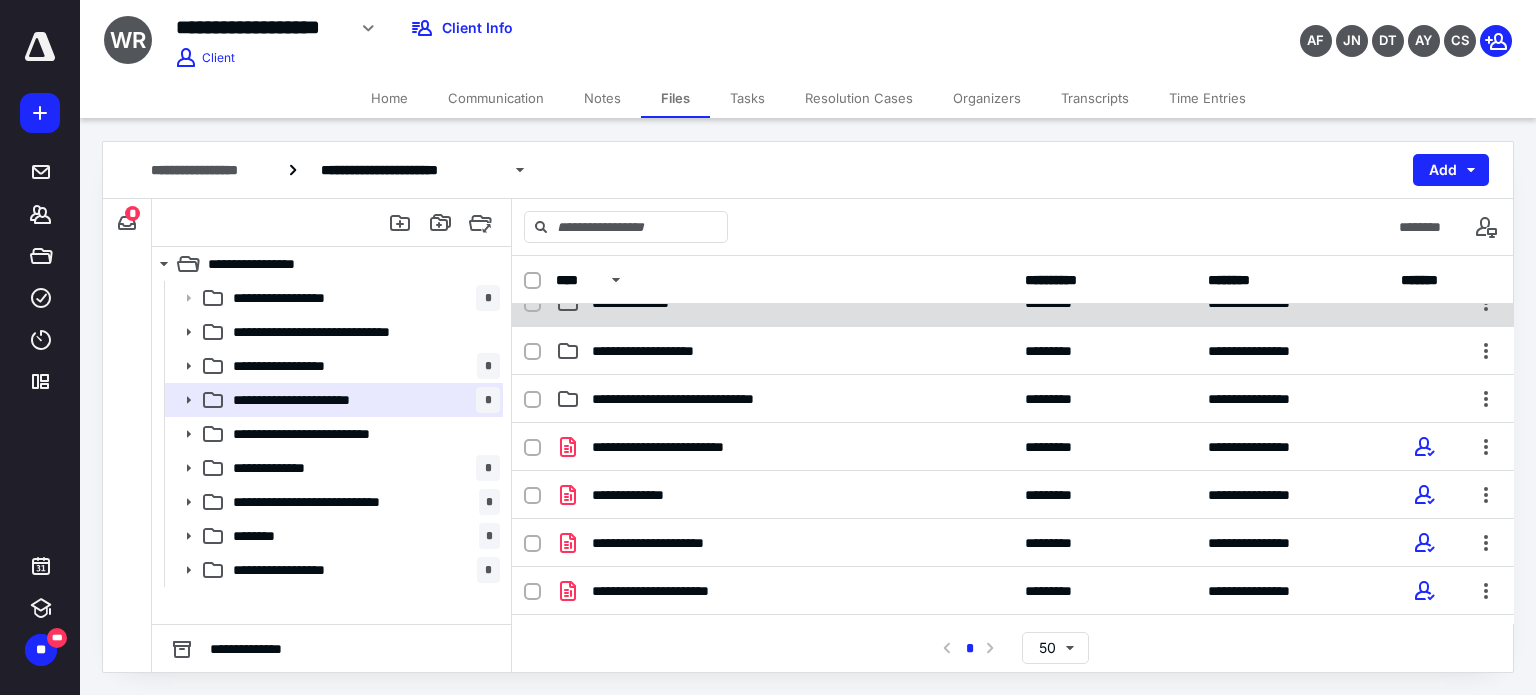 scroll, scrollTop: 171, scrollLeft: 0, axis: vertical 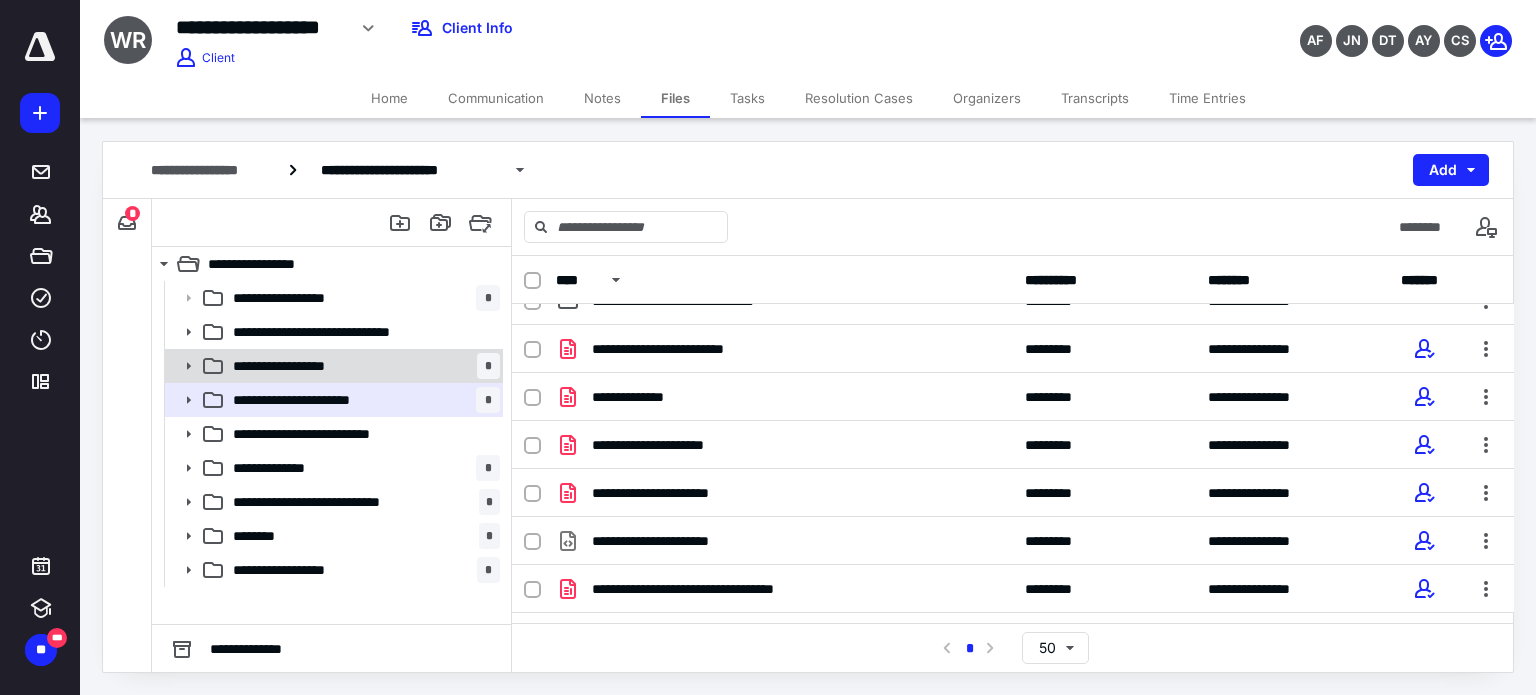 click on "**********" at bounding box center (294, 366) 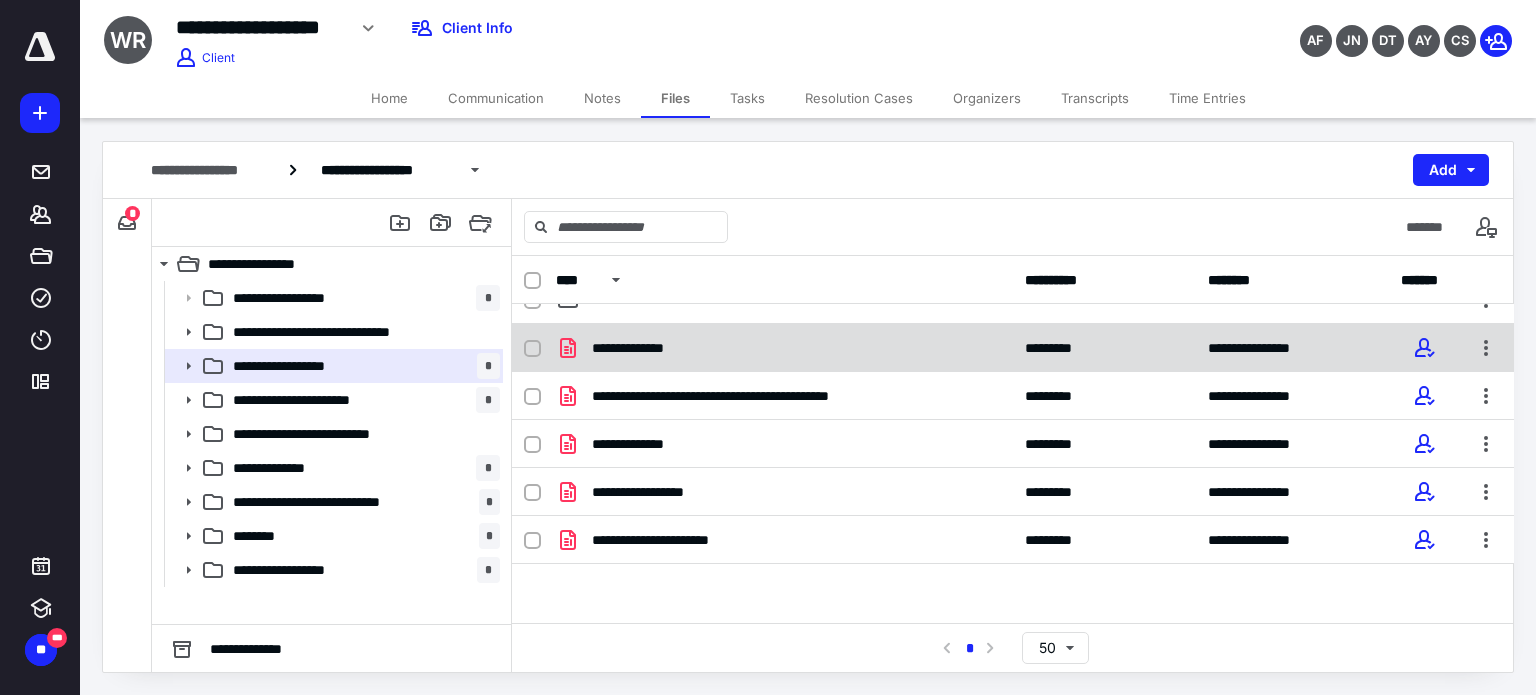 scroll, scrollTop: 0, scrollLeft: 0, axis: both 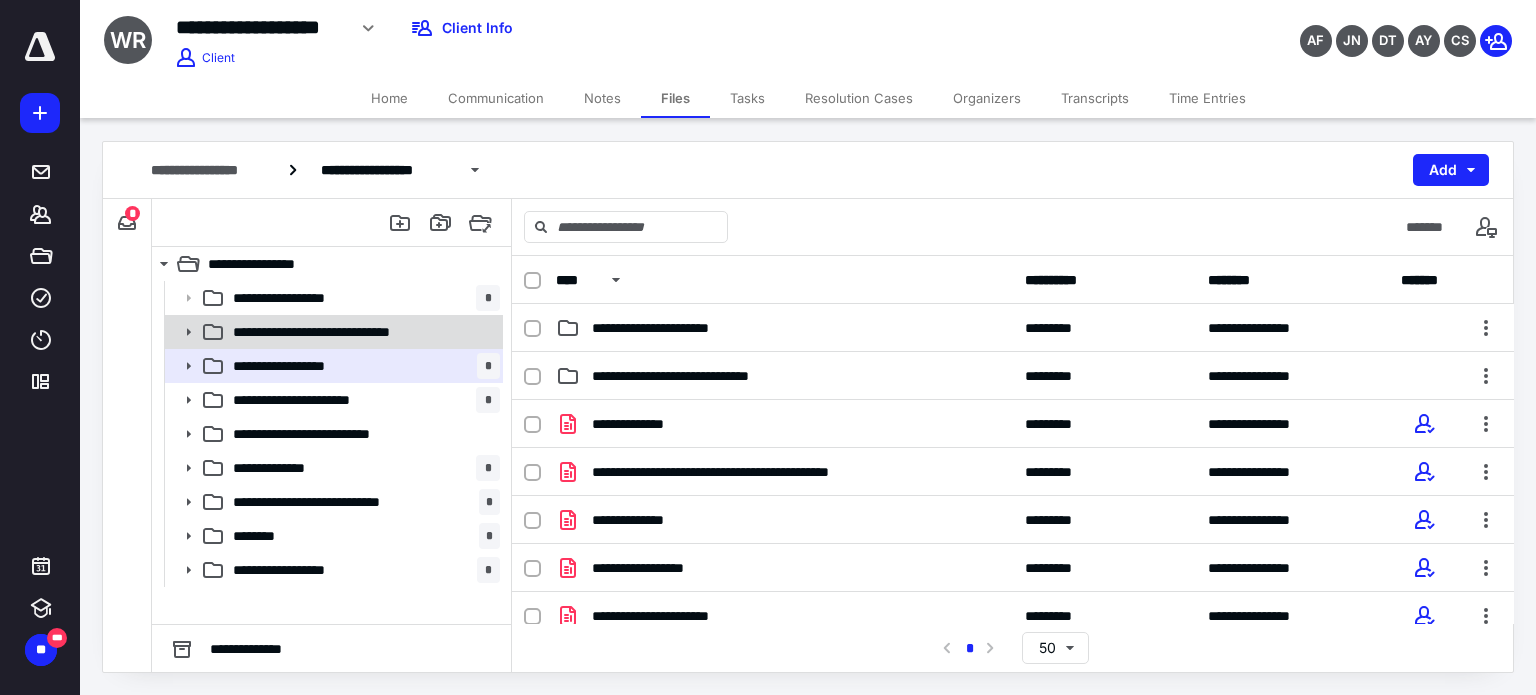 click on "**********" at bounding box center [332, 332] 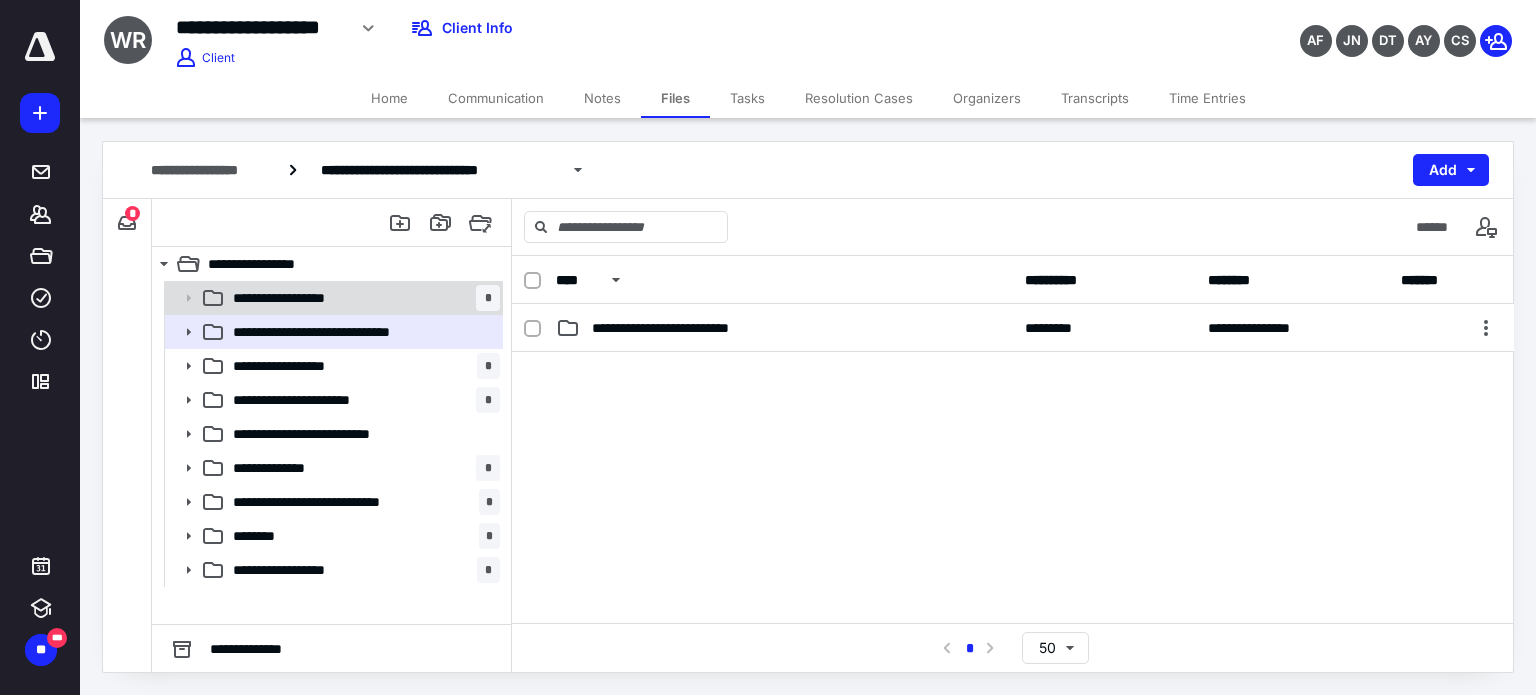 click on "**********" at bounding box center (362, 298) 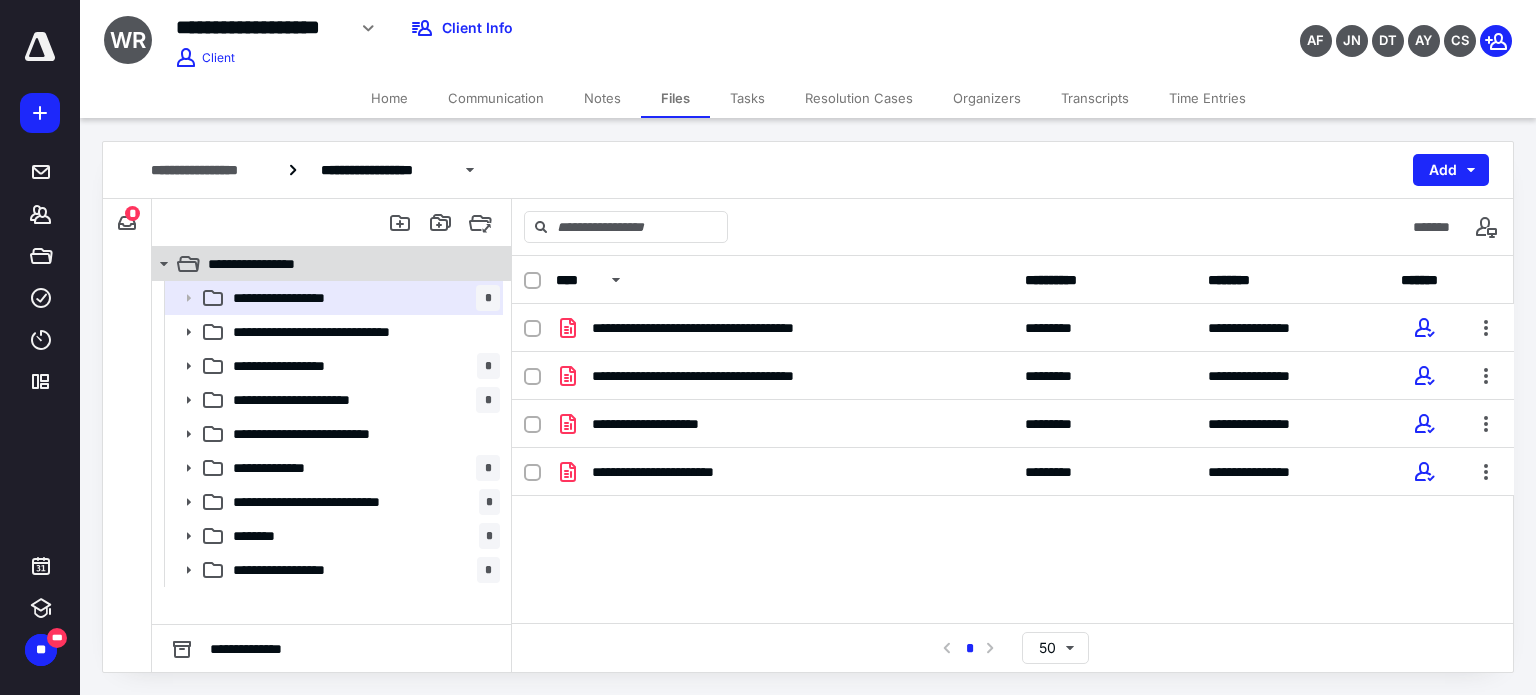 click on "**********" at bounding box center [264, 264] 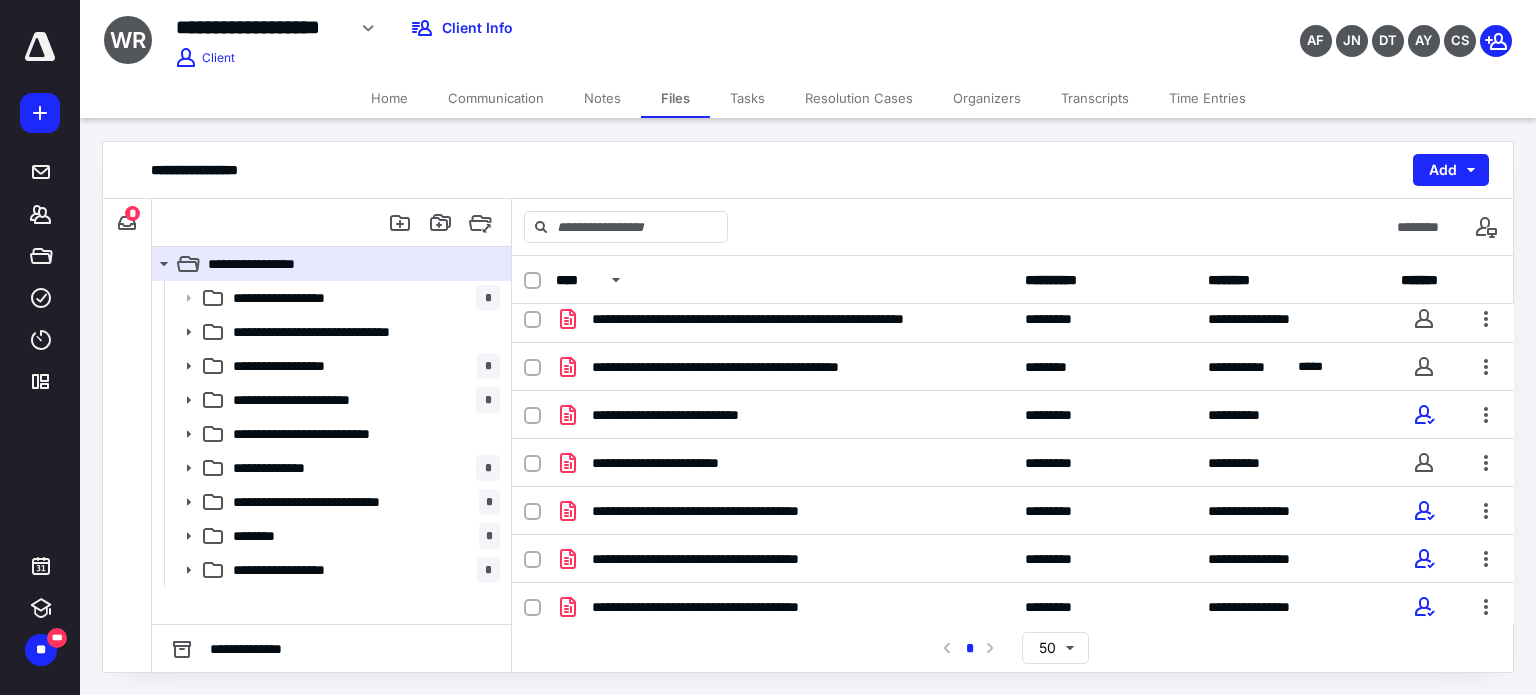 scroll, scrollTop: 1066, scrollLeft: 0, axis: vertical 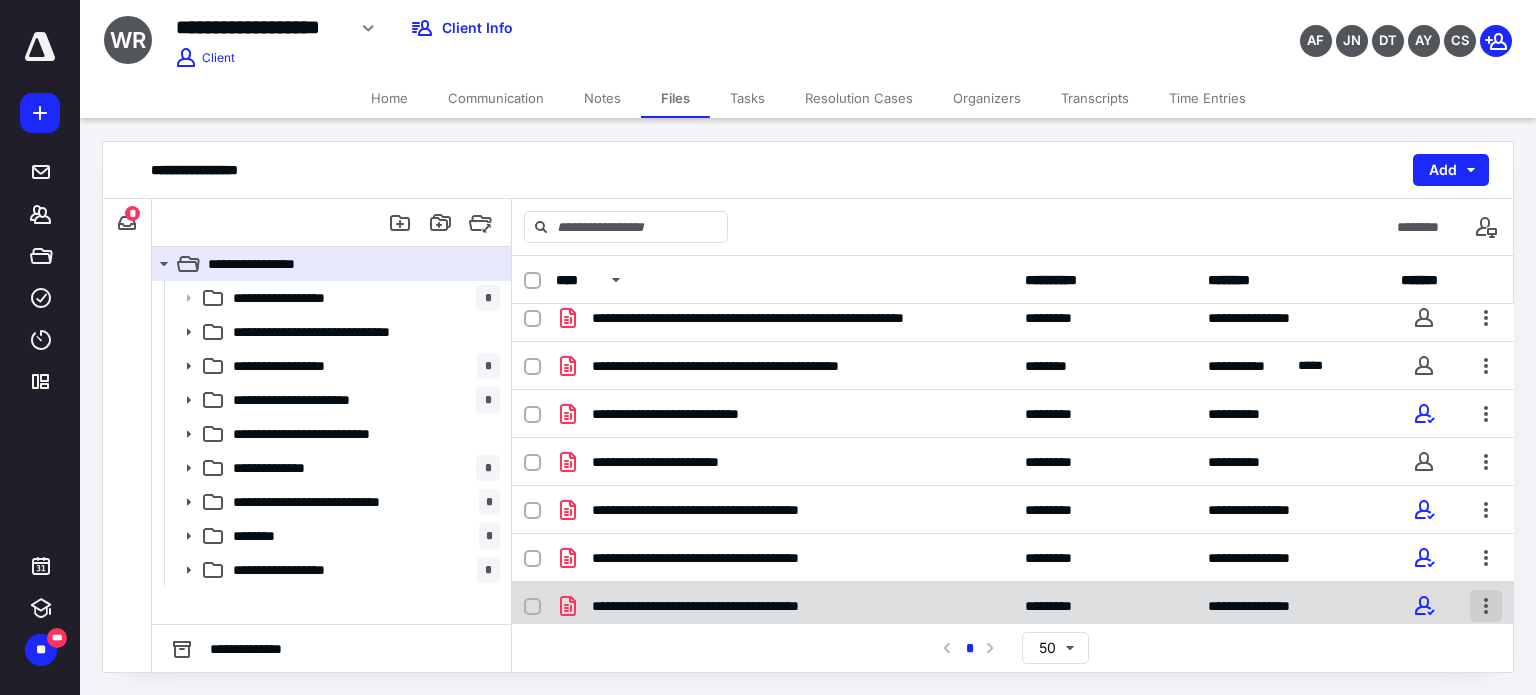 click at bounding box center (1486, 606) 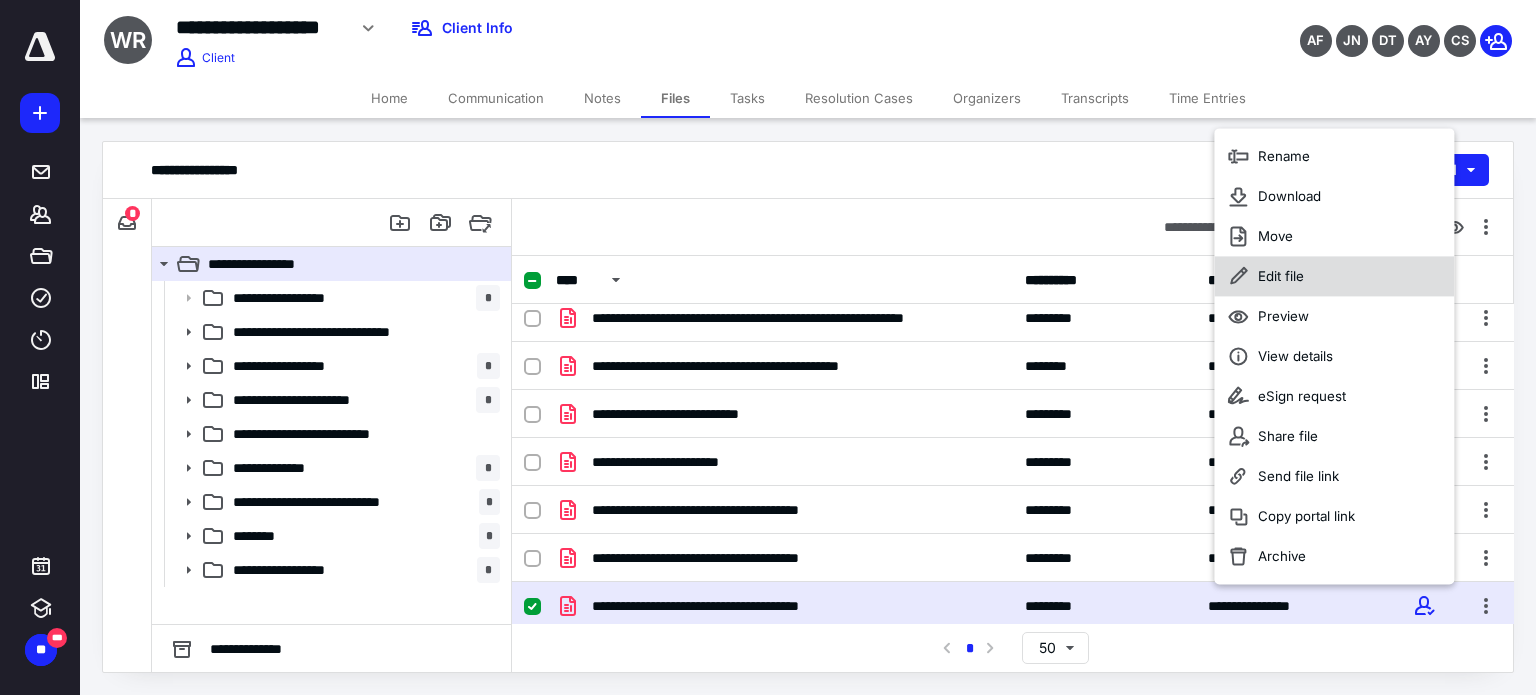 click on "Edit file" at bounding box center (1281, 277) 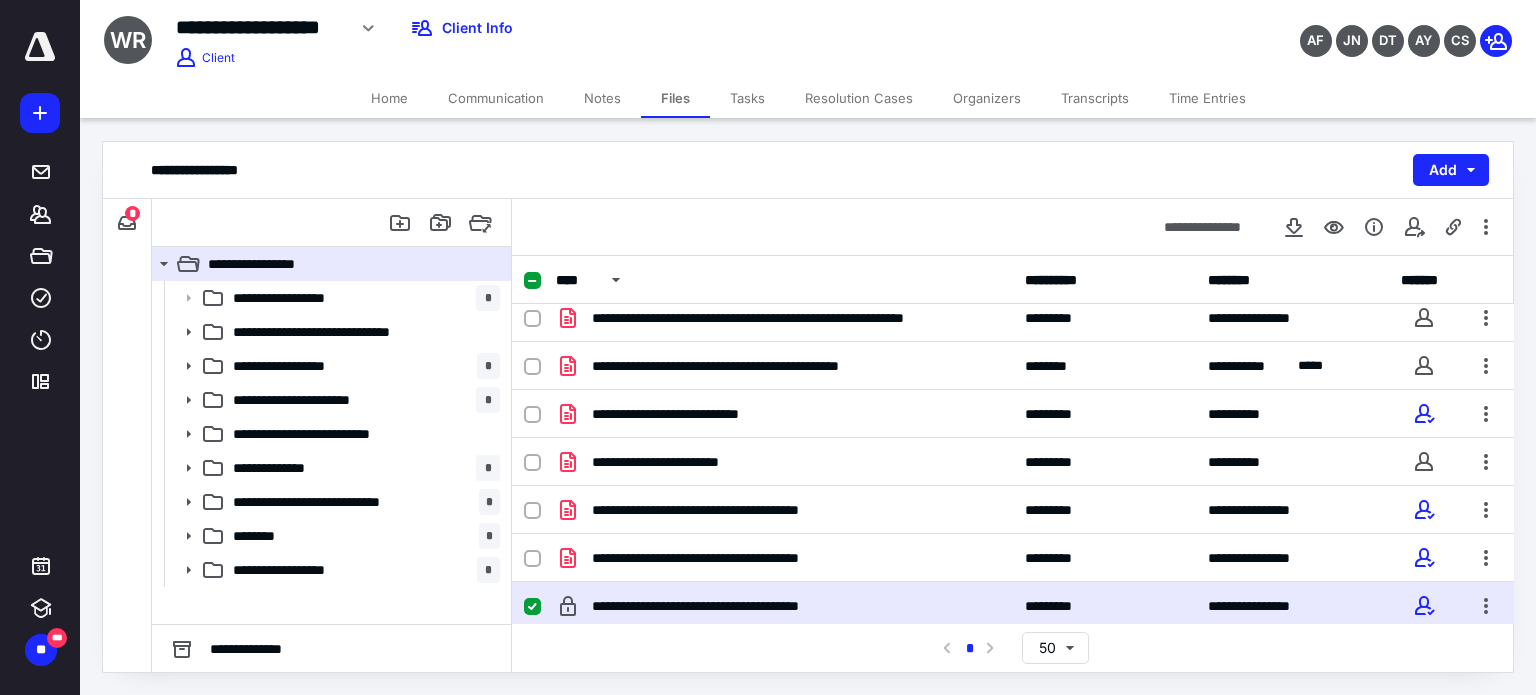 click on "Notes" at bounding box center (602, 98) 